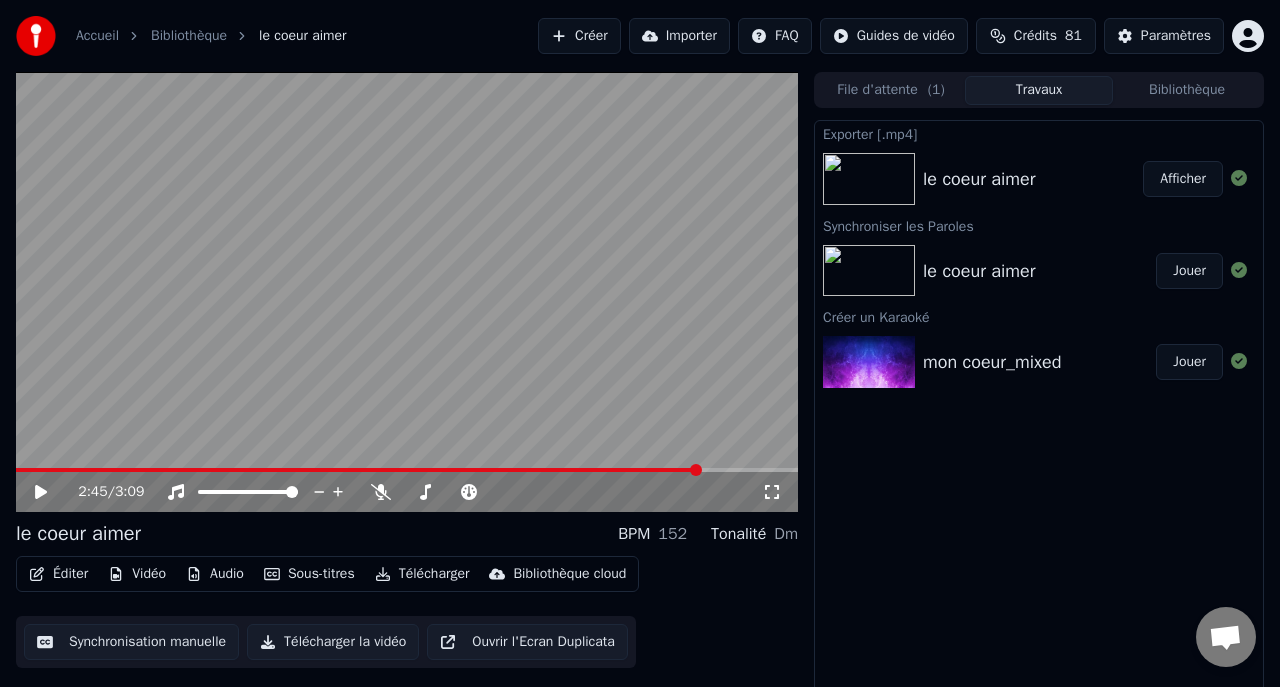 scroll, scrollTop: 17, scrollLeft: 0, axis: vertical 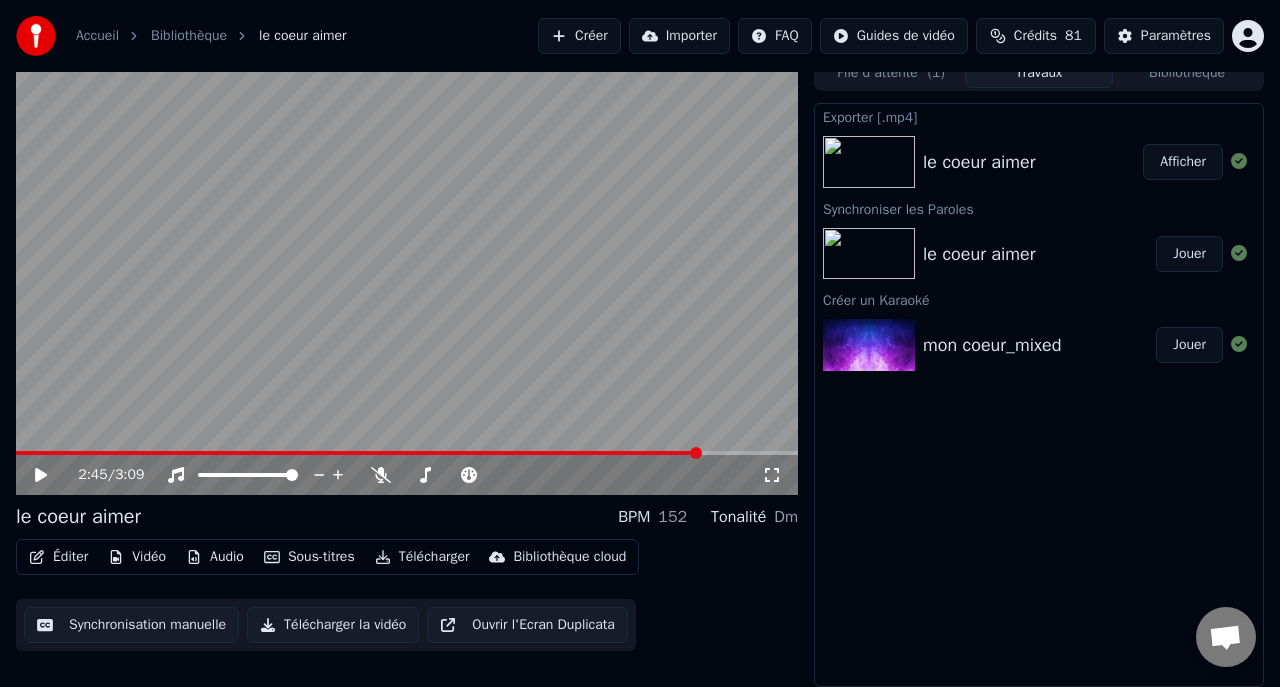 click on "Afficher" at bounding box center [1183, 162] 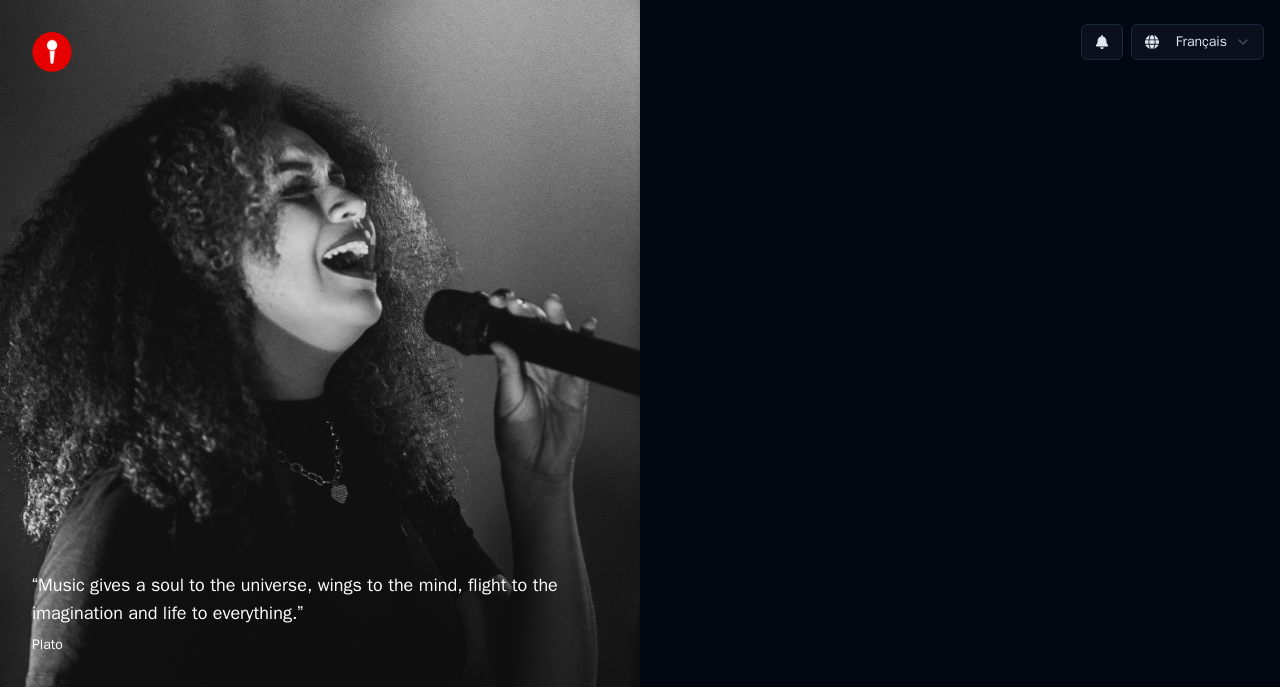 scroll, scrollTop: 0, scrollLeft: 0, axis: both 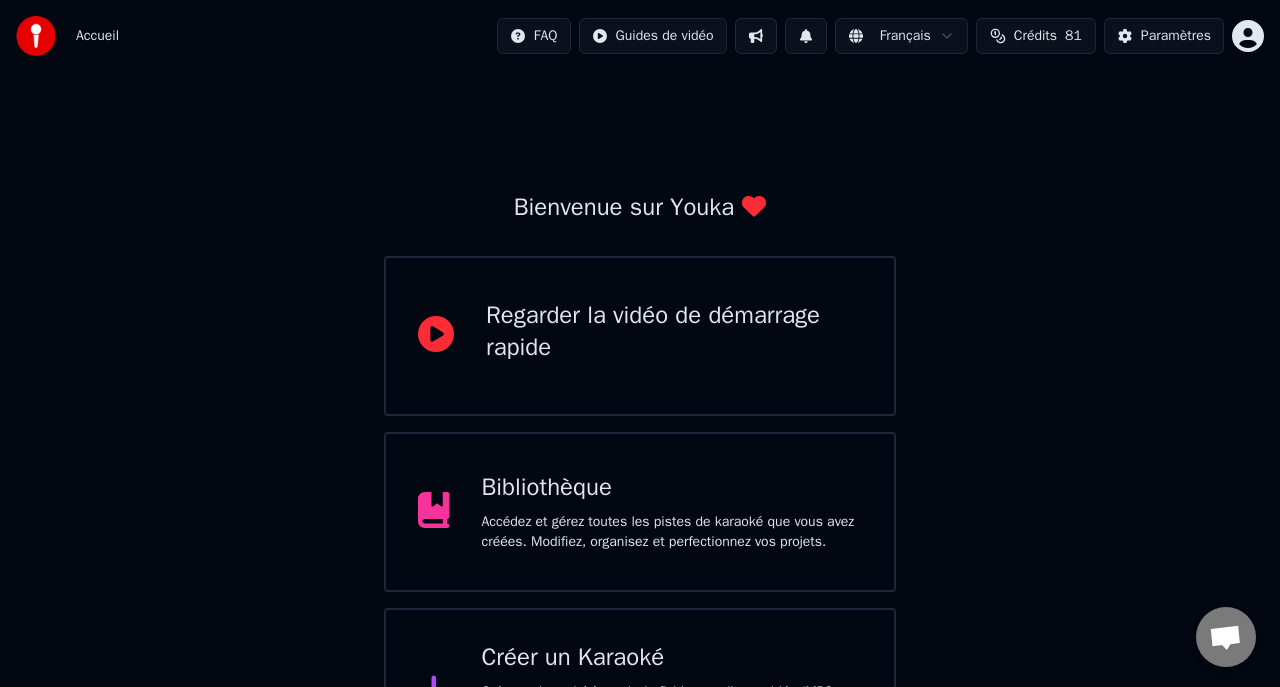 click on "Accédez et gérez toutes les pistes de karaoké que vous avez créées. Modifiez, organisez et perfectionnez vos projets." at bounding box center (672, 532) 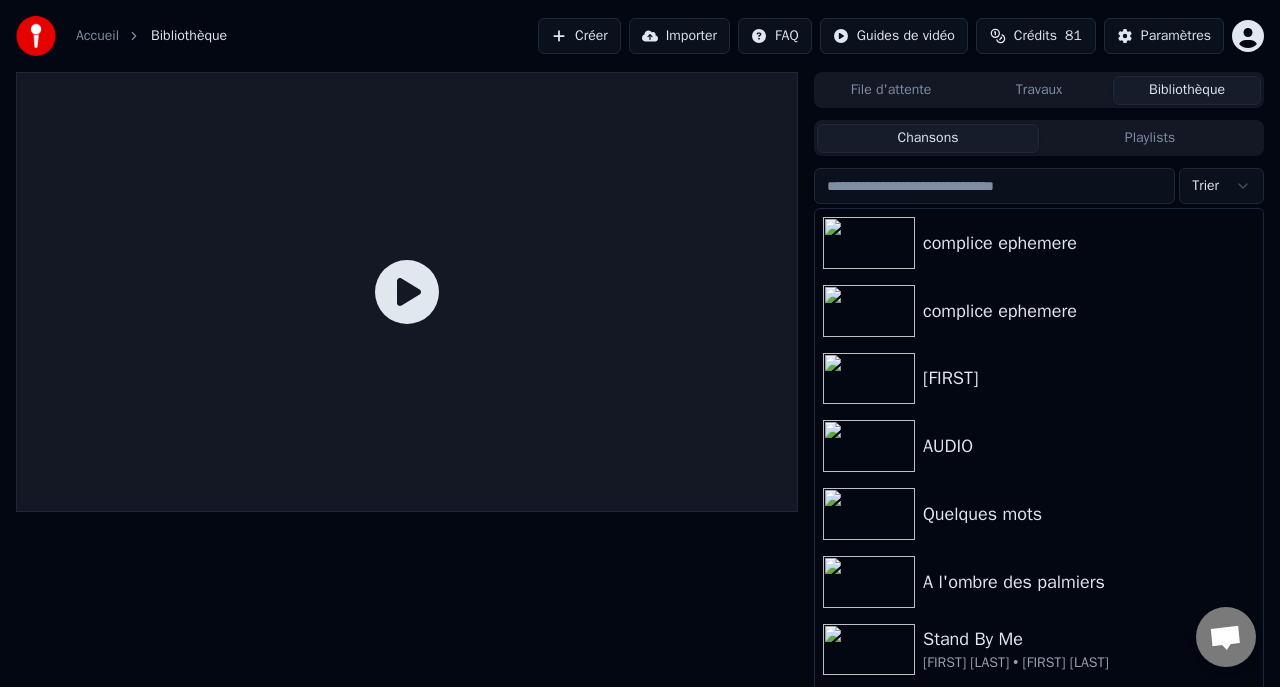 click on "Travaux" at bounding box center [1039, 90] 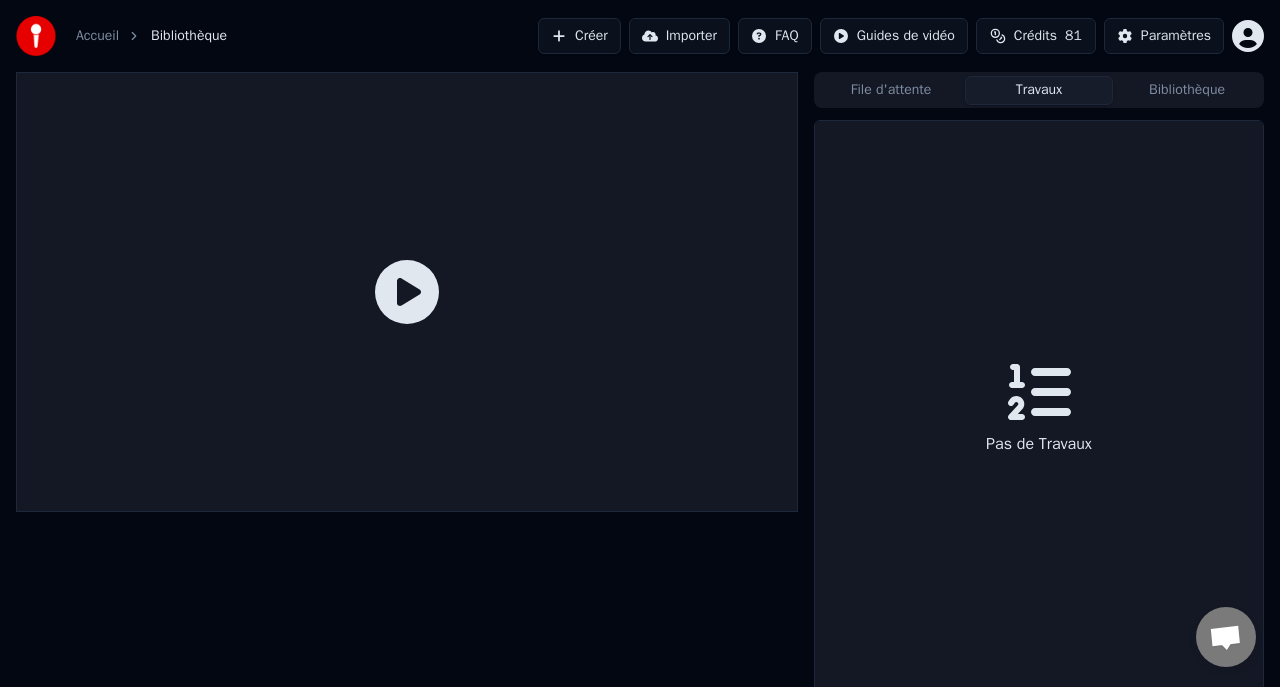 click on "File d'attente" at bounding box center [891, 90] 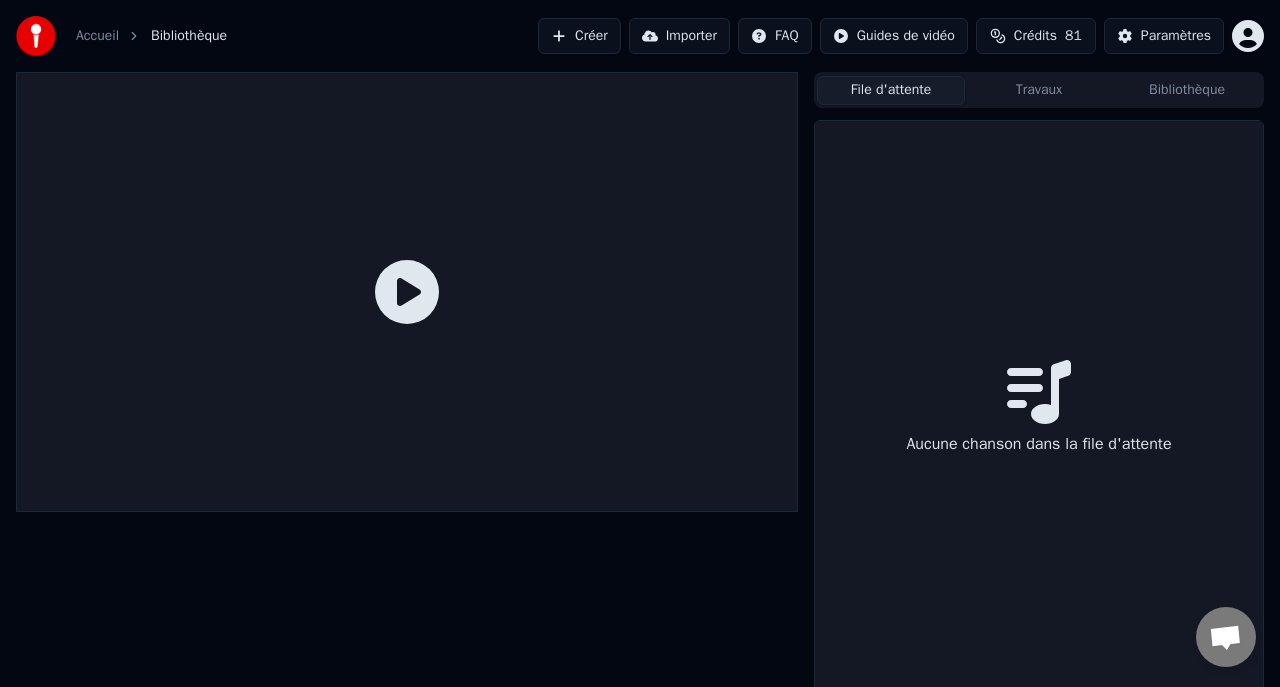 click on "Travaux" at bounding box center [1039, 90] 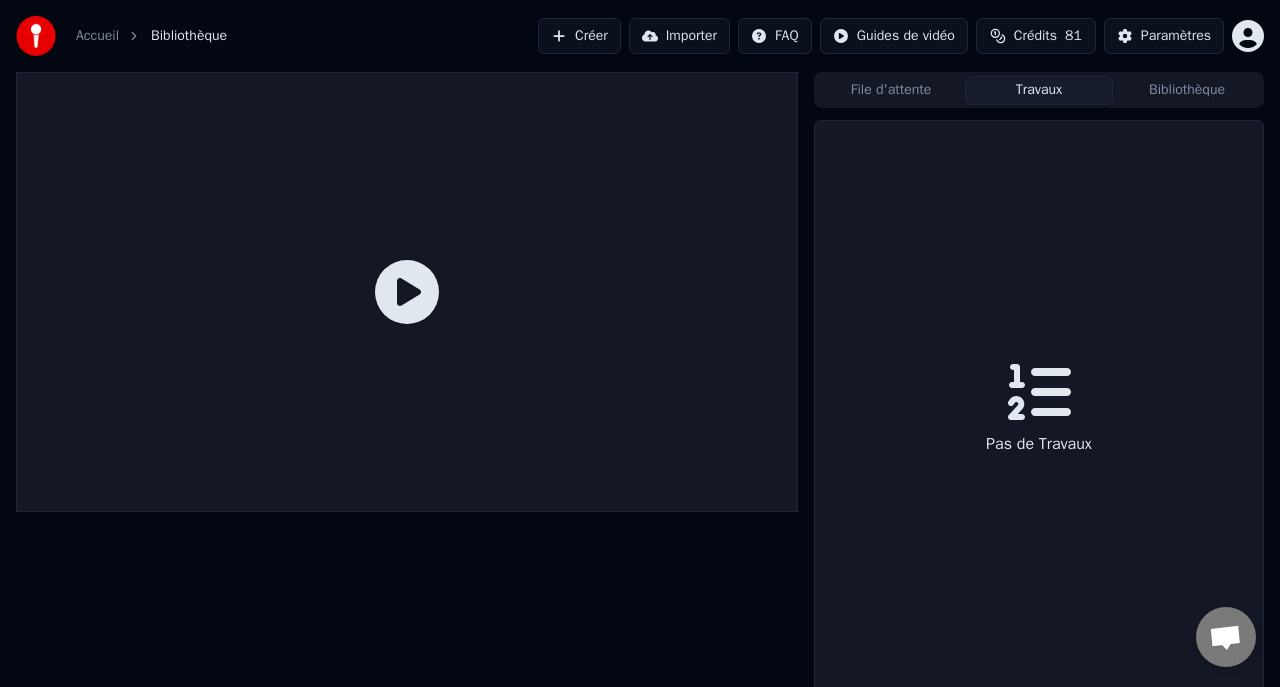 click on "Bibliothèque" at bounding box center [1187, 90] 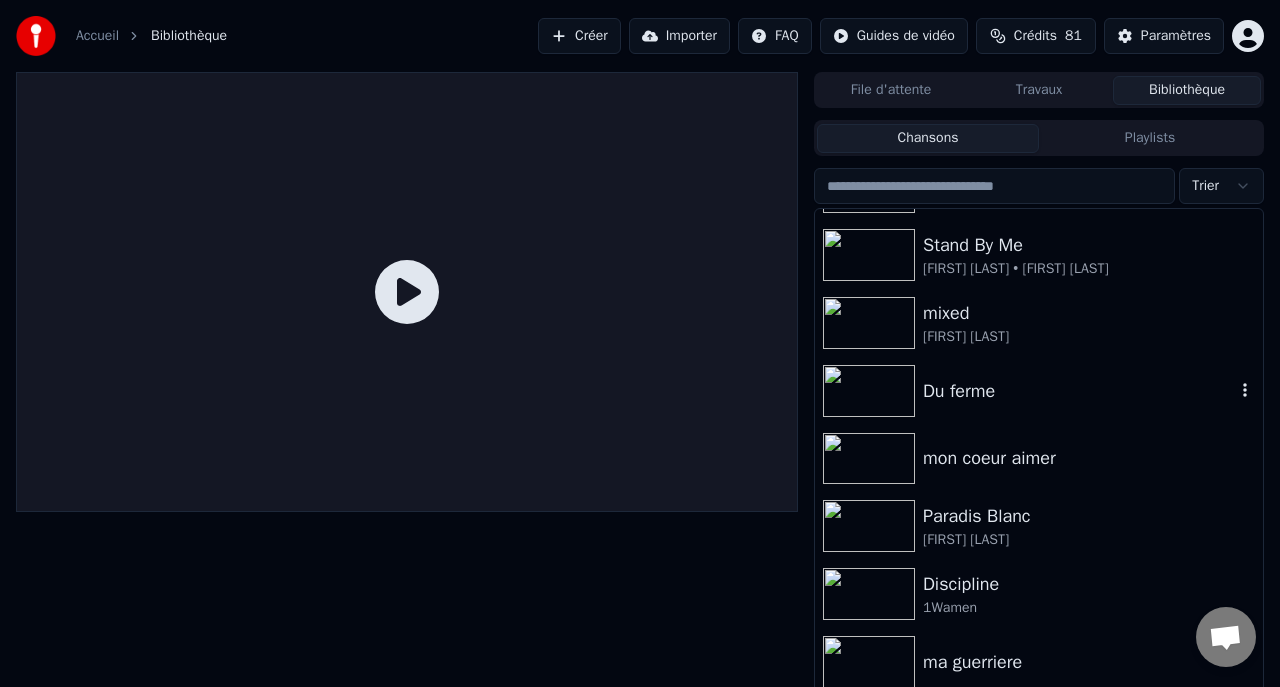 scroll, scrollTop: 409, scrollLeft: 0, axis: vertical 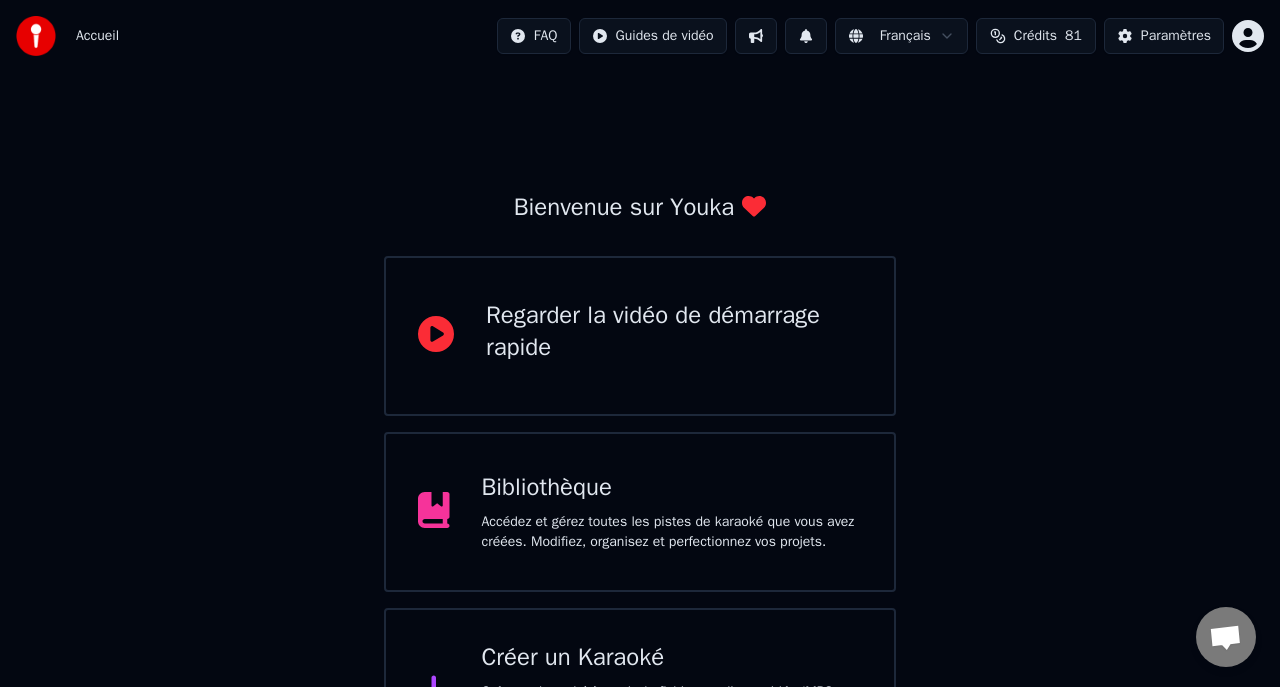 click on "Accédez et gérez toutes les pistes de karaoké que vous avez créées. Modifiez, organisez et perfectionnez vos projets." at bounding box center [672, 532] 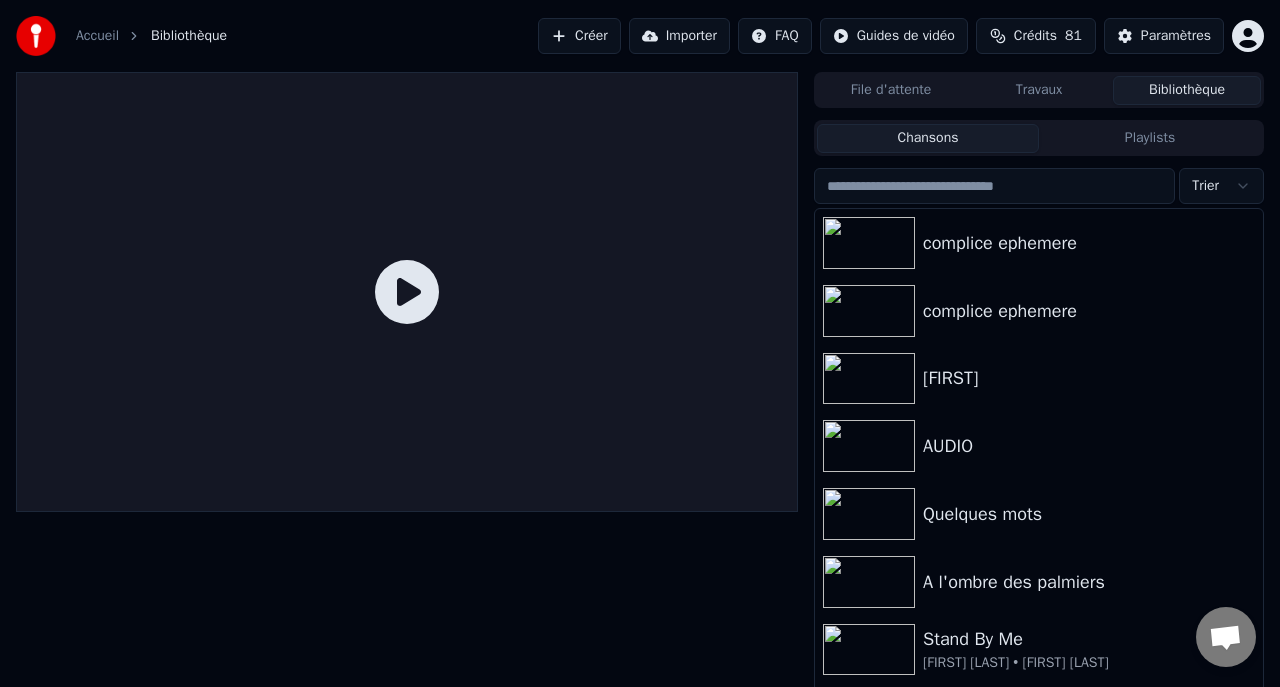 click at bounding box center [994, 186] 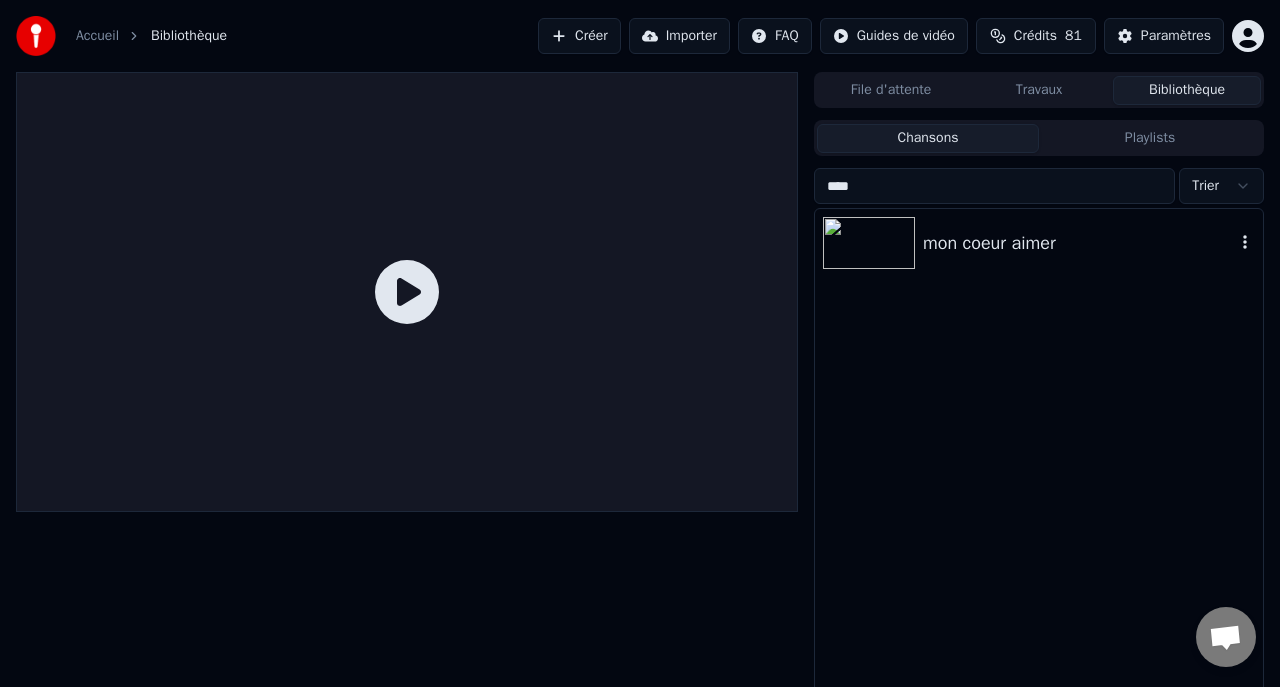 click on "mon coeur aimer" at bounding box center [1039, 243] 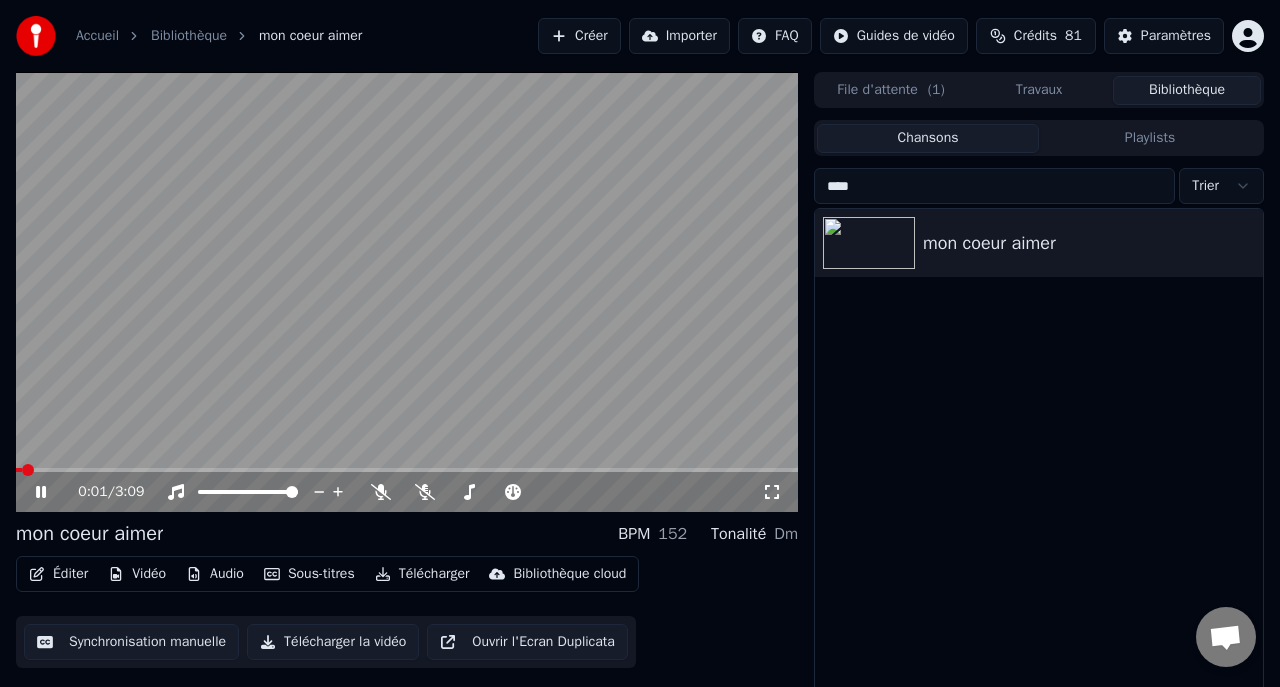 click 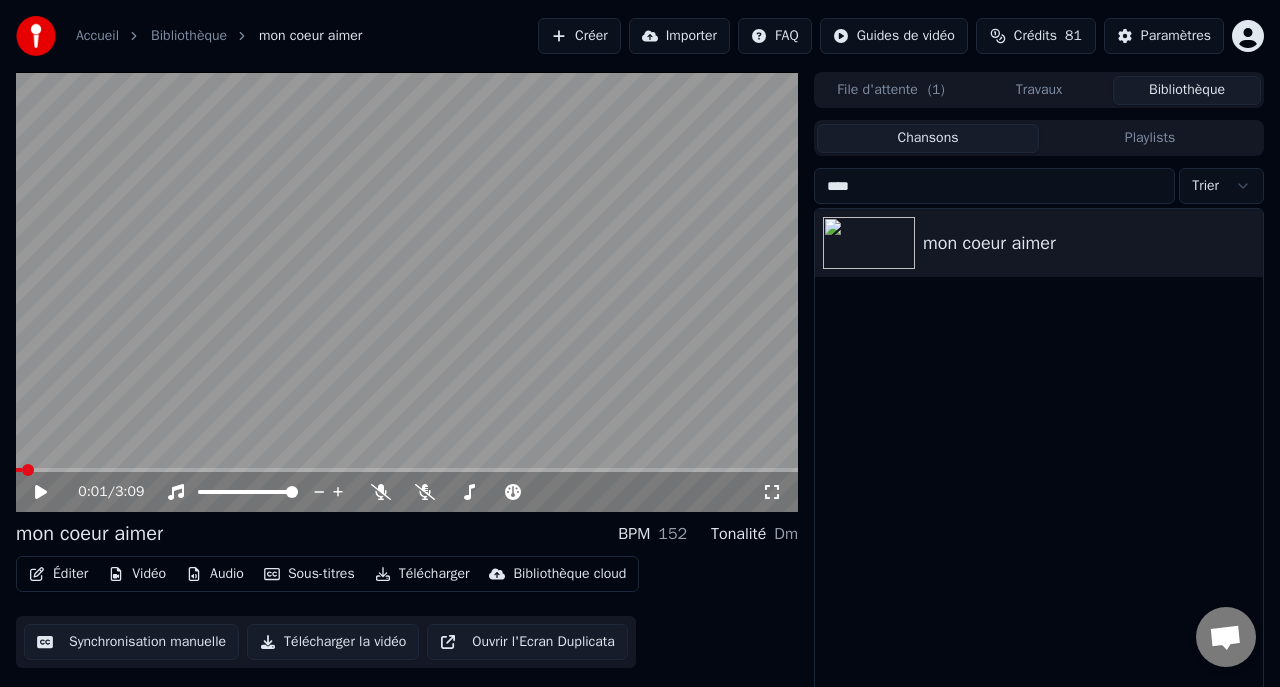 click on "***" at bounding box center [994, 186] 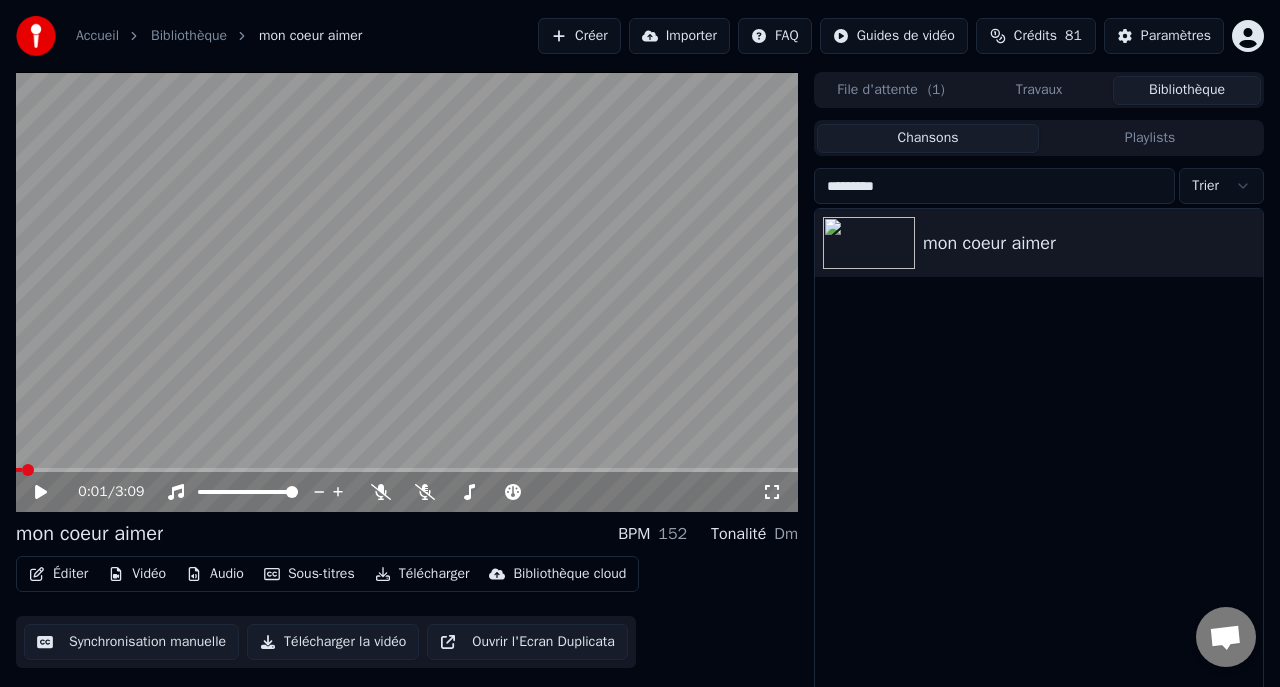 type on "*********" 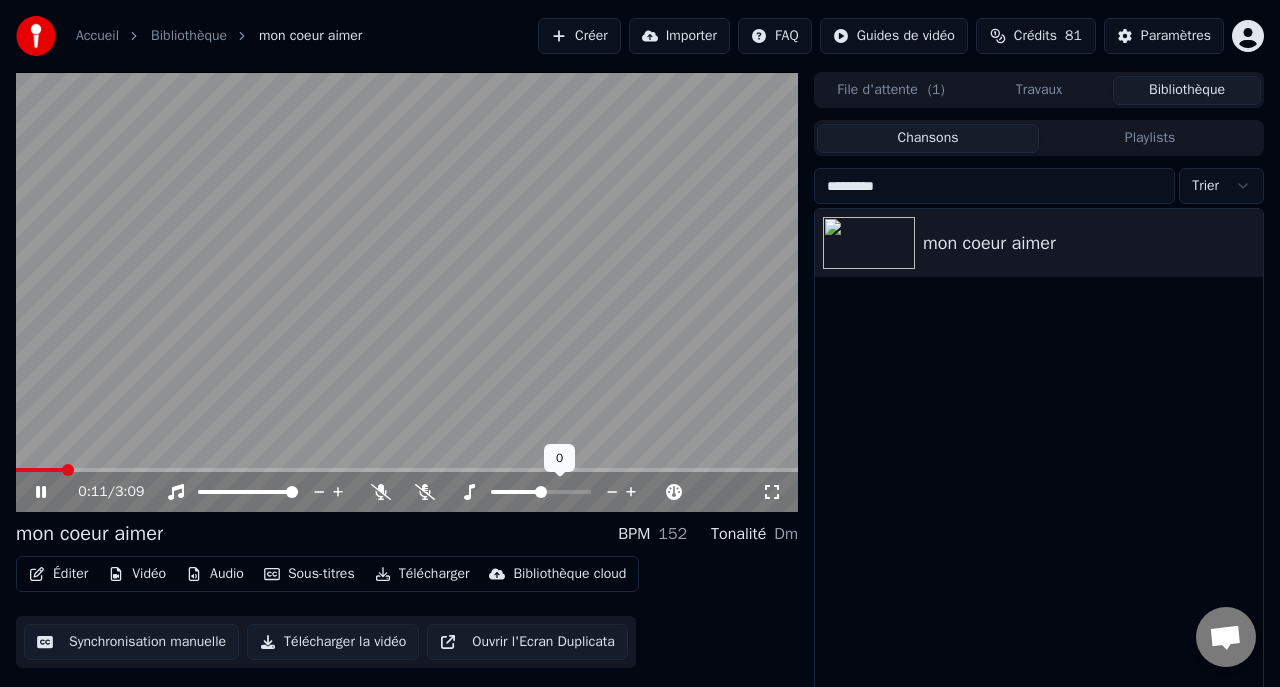 click 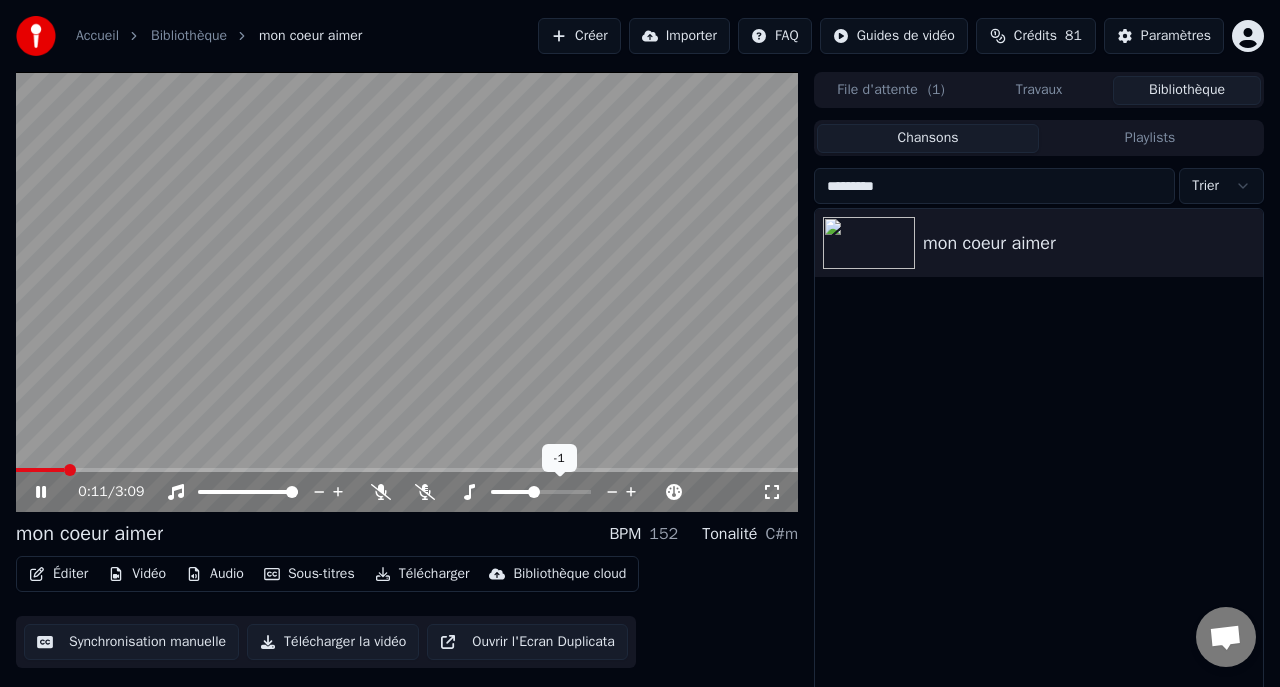 click 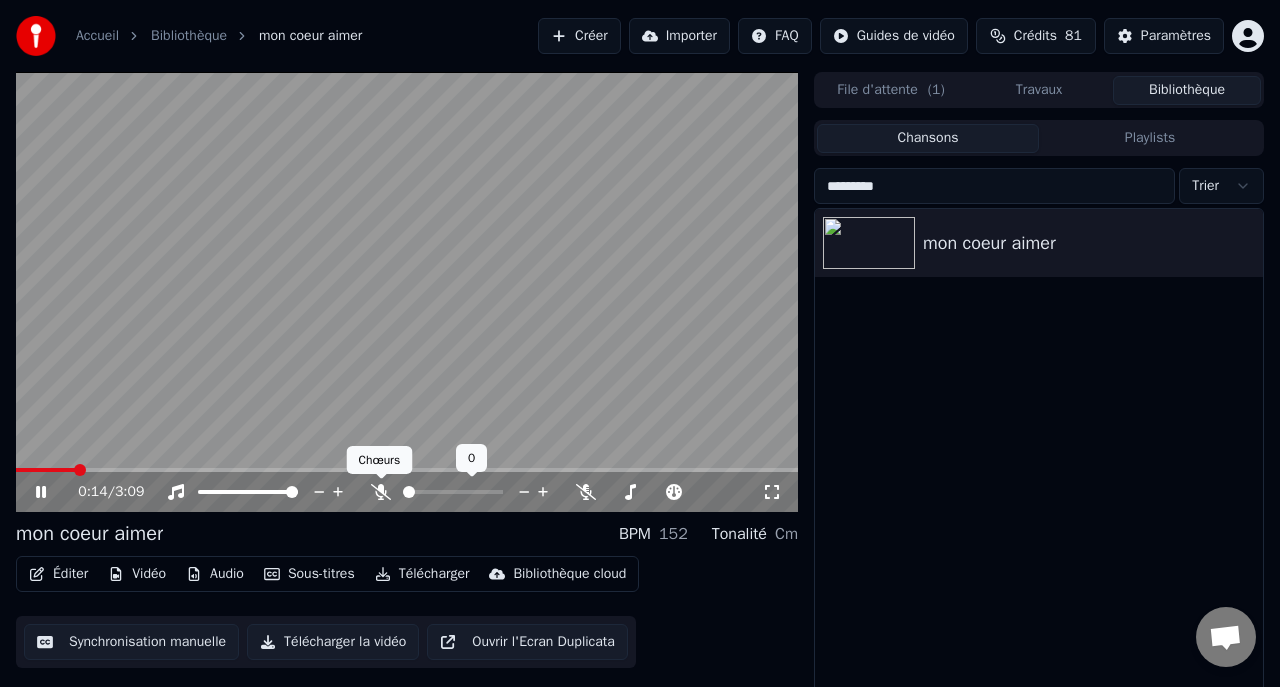 click 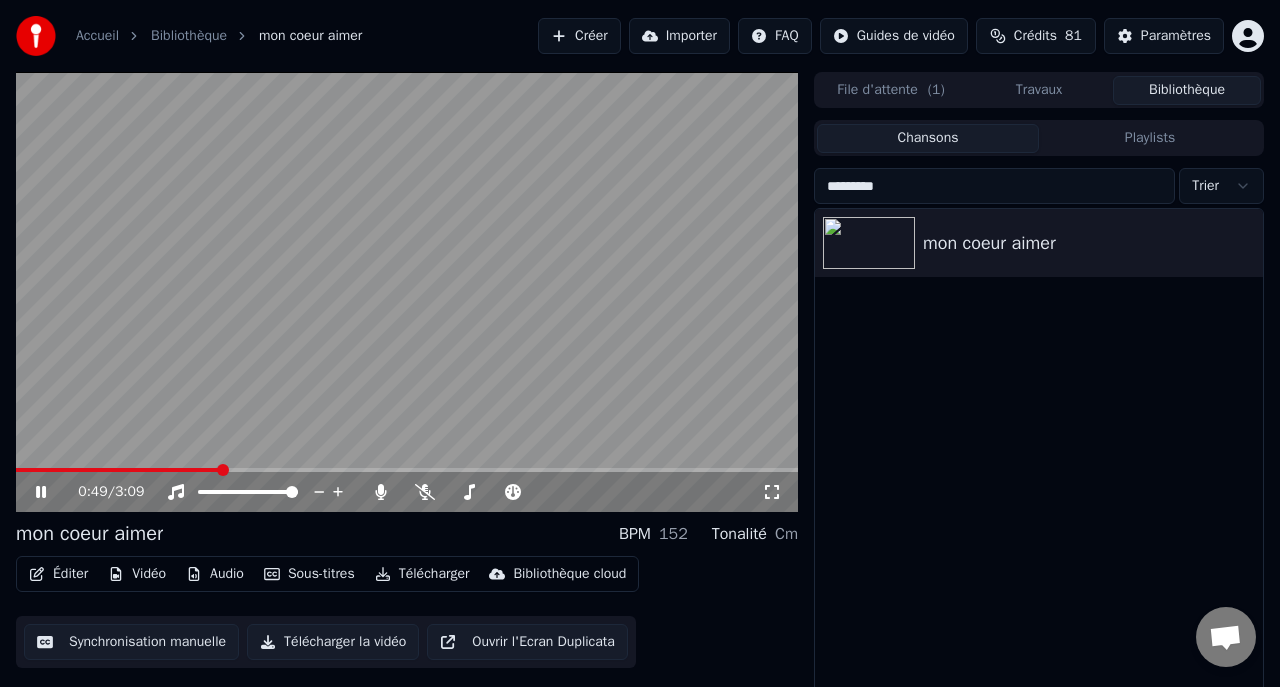 click 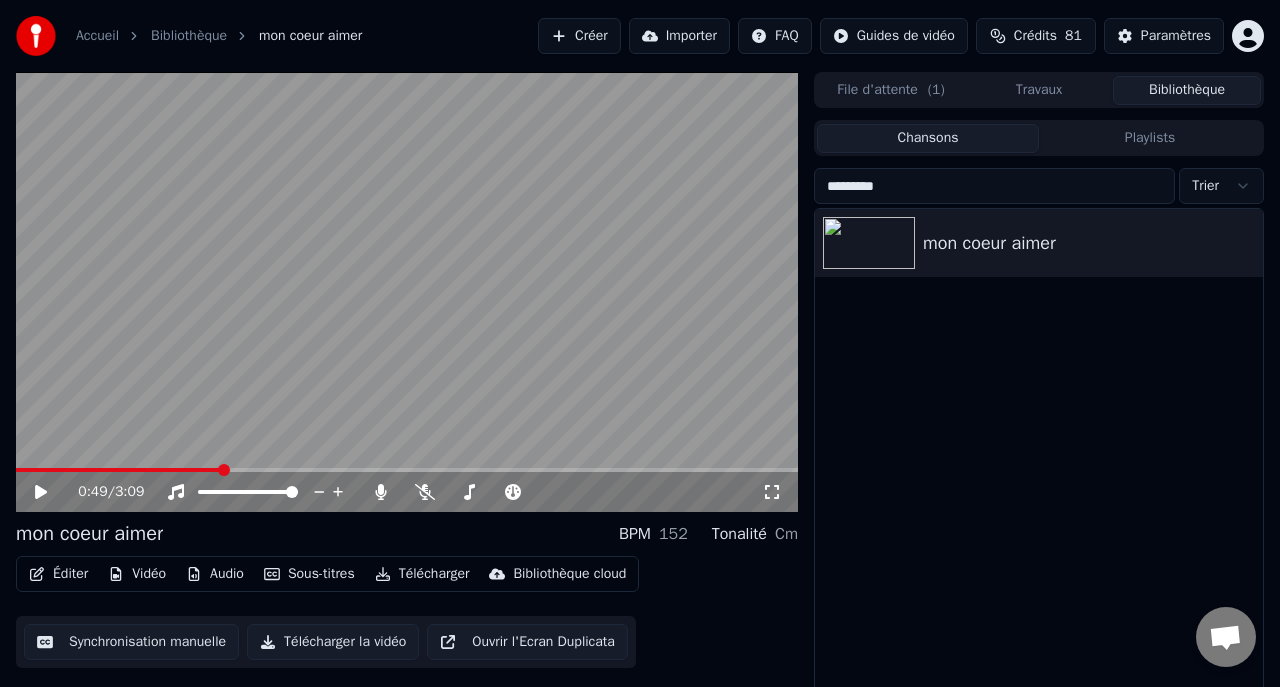 click 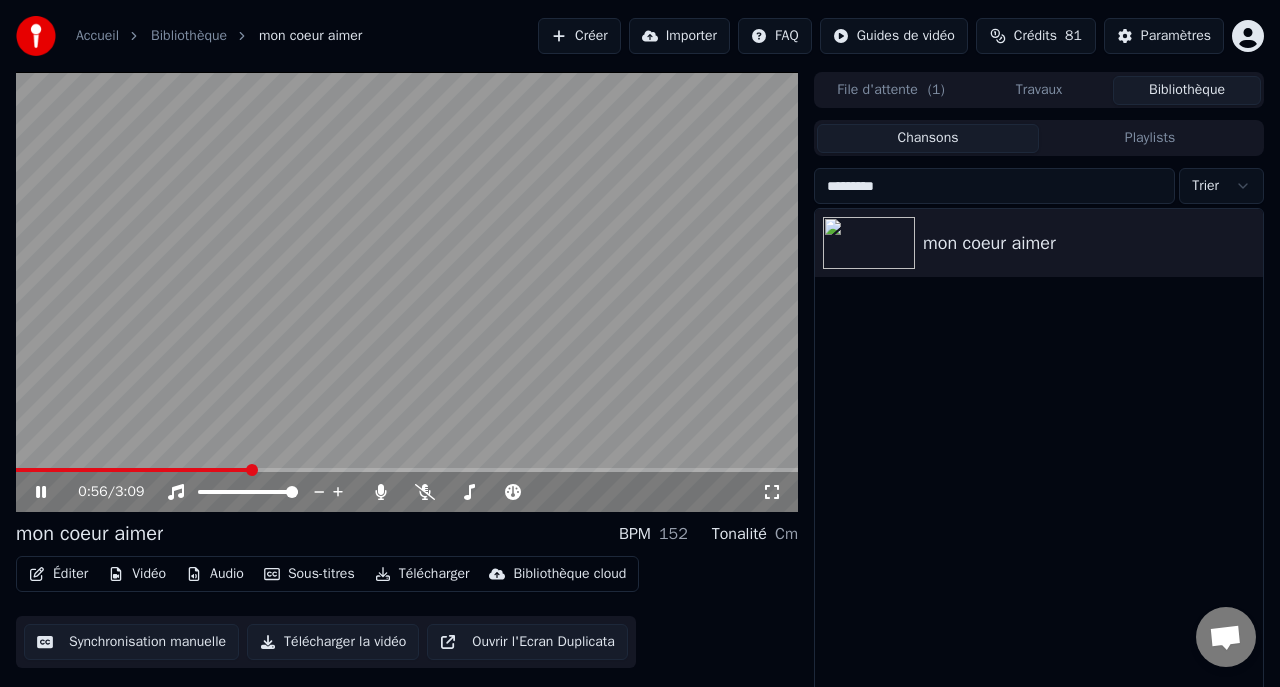 click on "Travaux" at bounding box center [1039, 90] 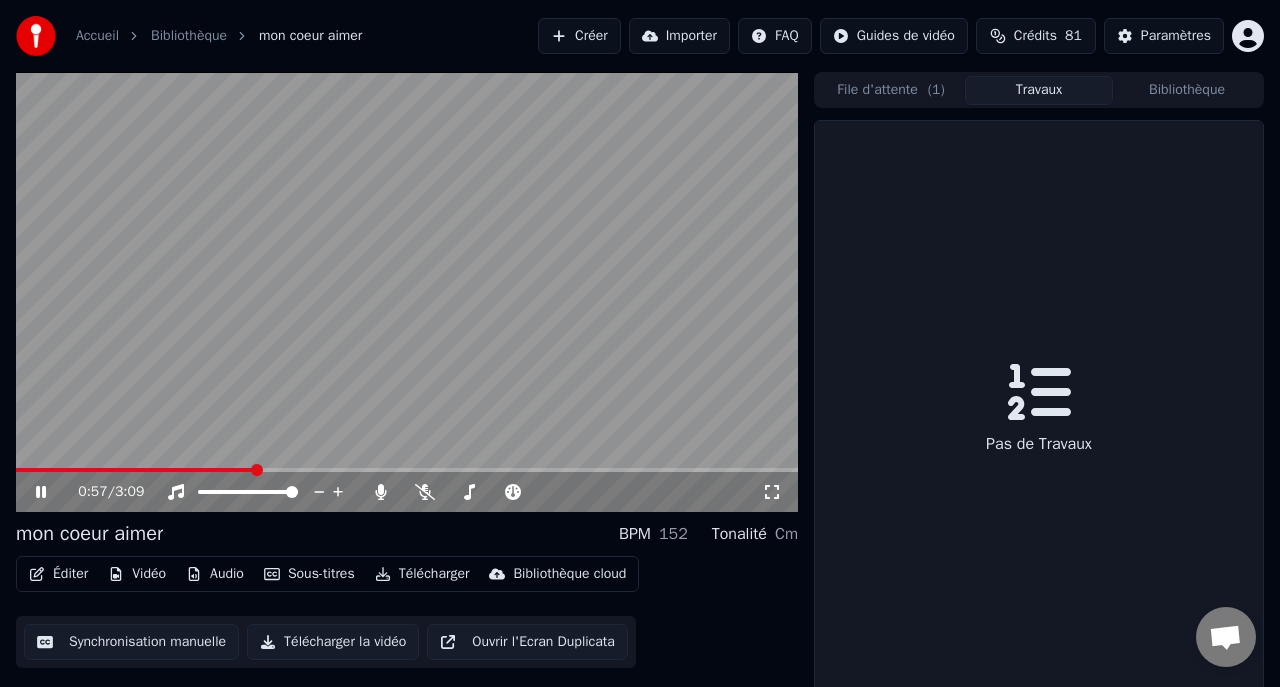 click 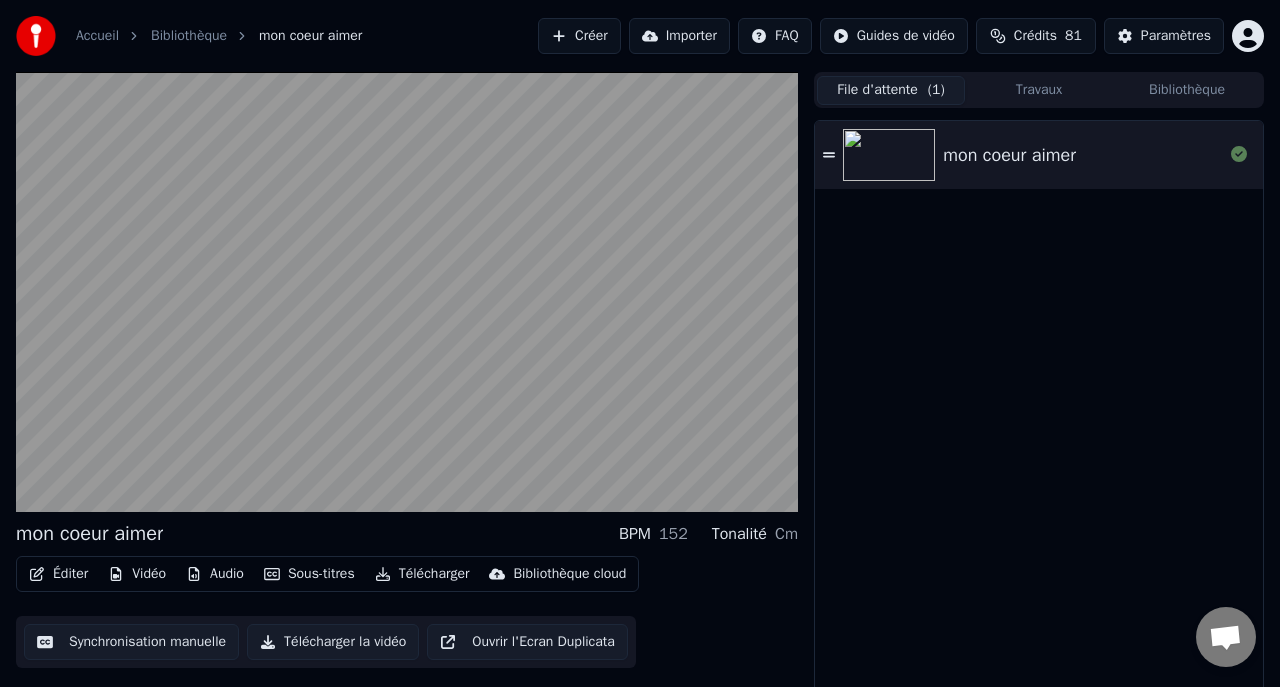 click on "File d'attente ( 1 )" at bounding box center [891, 90] 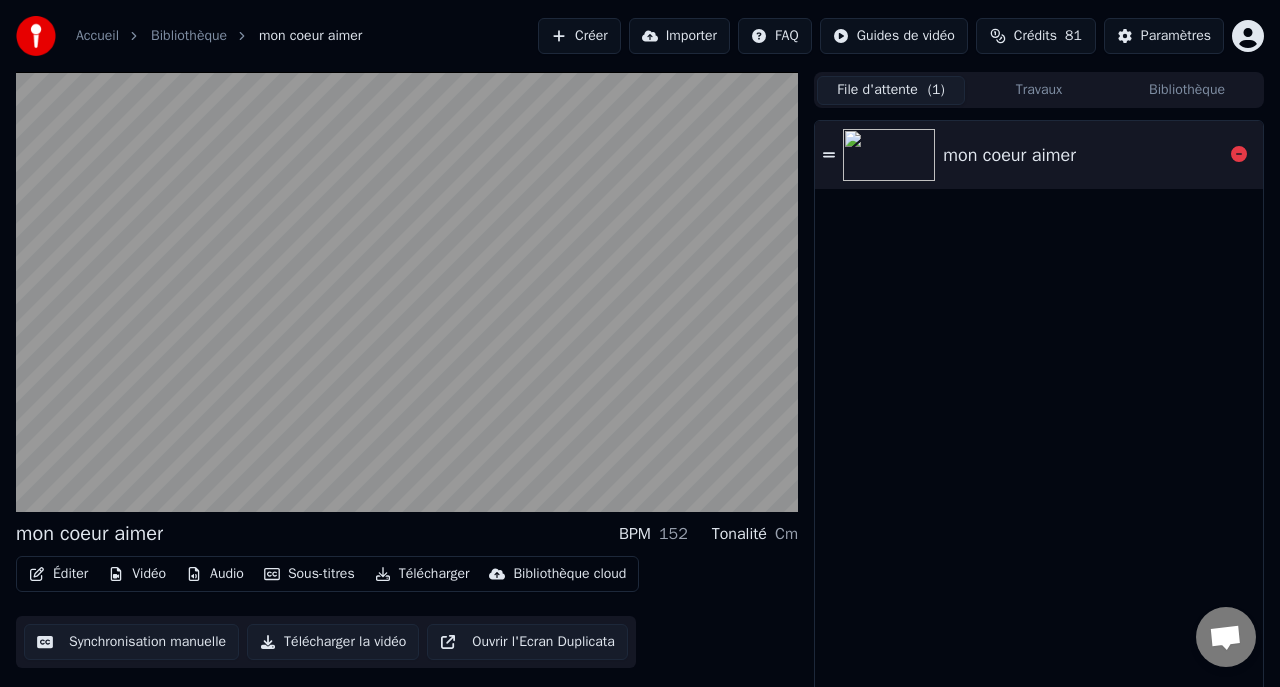 click on "mon coeur aimer" at bounding box center (1009, 155) 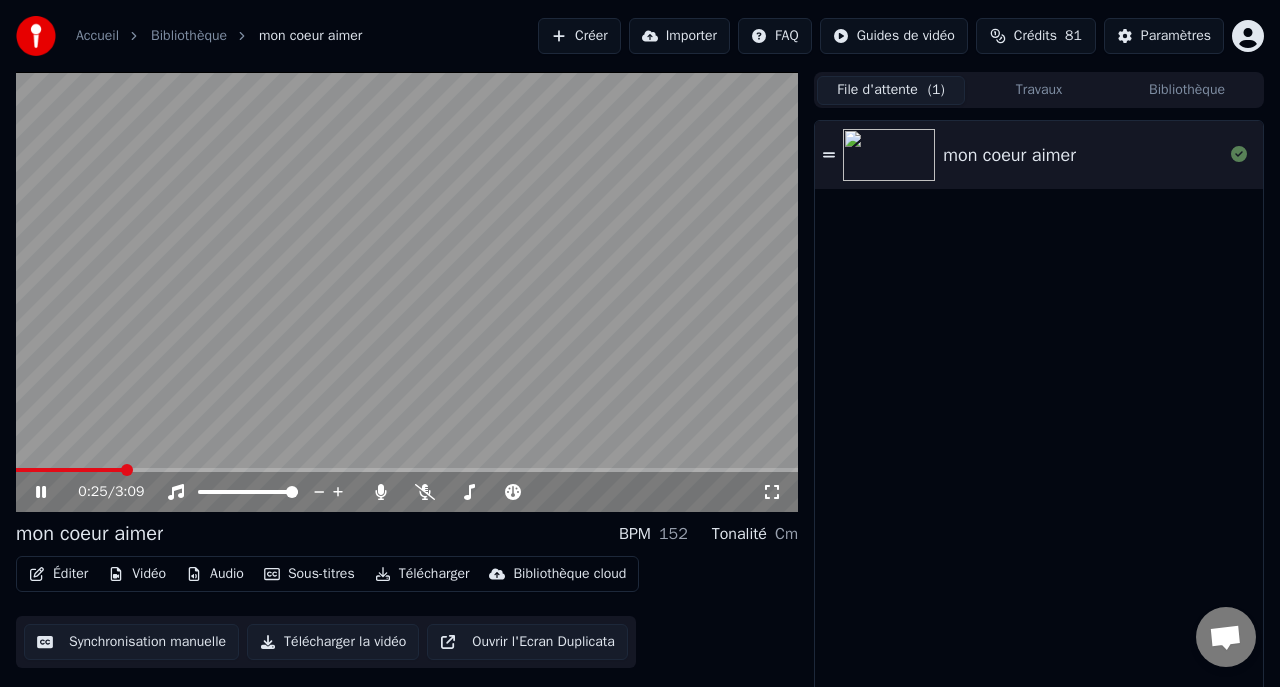 click on "Travaux" at bounding box center (1039, 90) 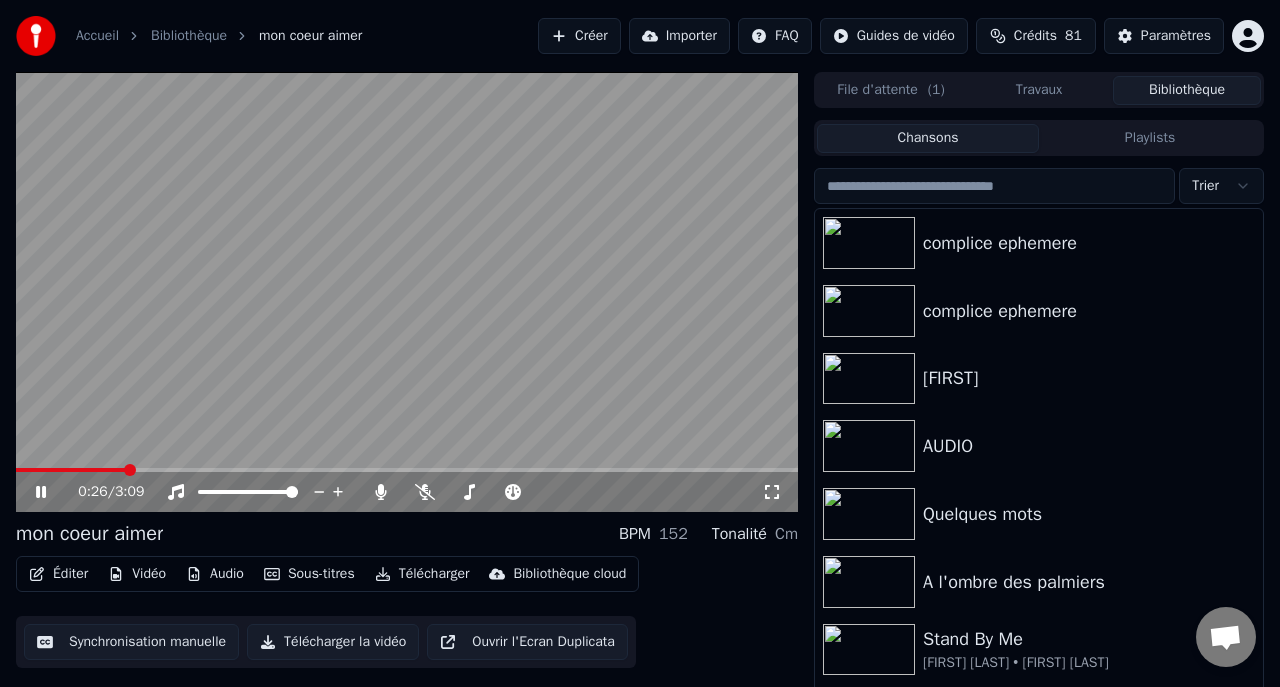 click on "Bibliothèque" at bounding box center [1187, 90] 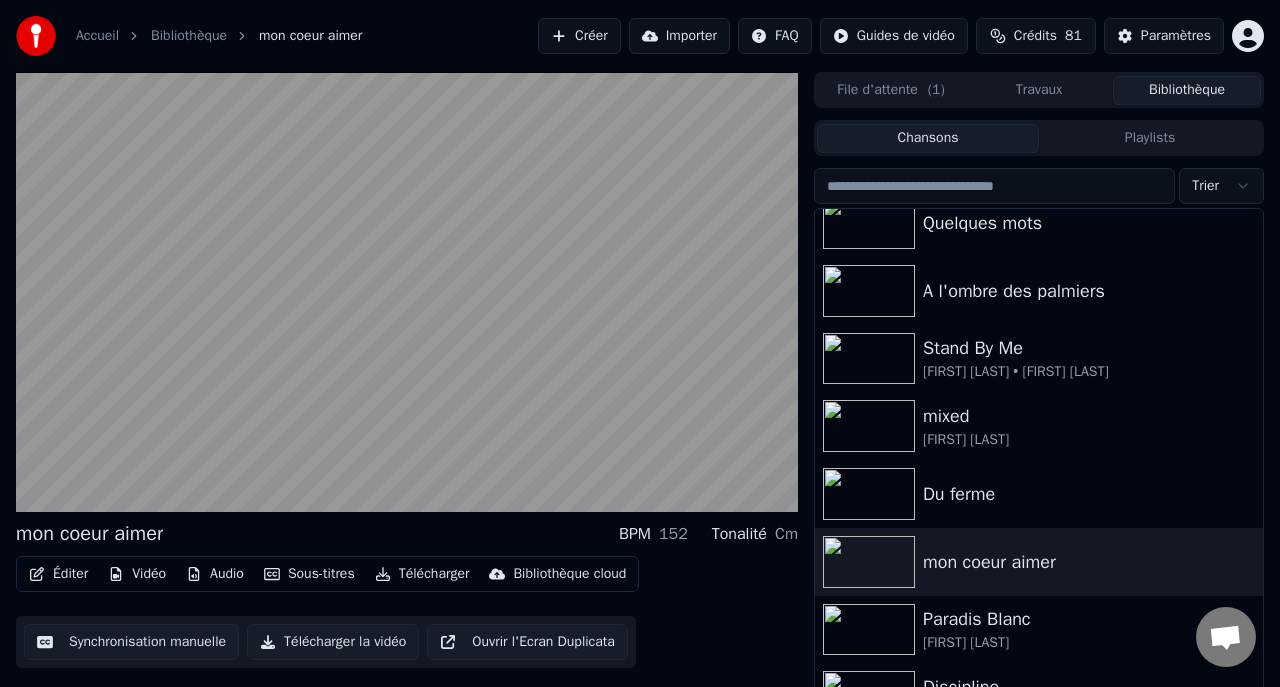 scroll, scrollTop: 0, scrollLeft: 0, axis: both 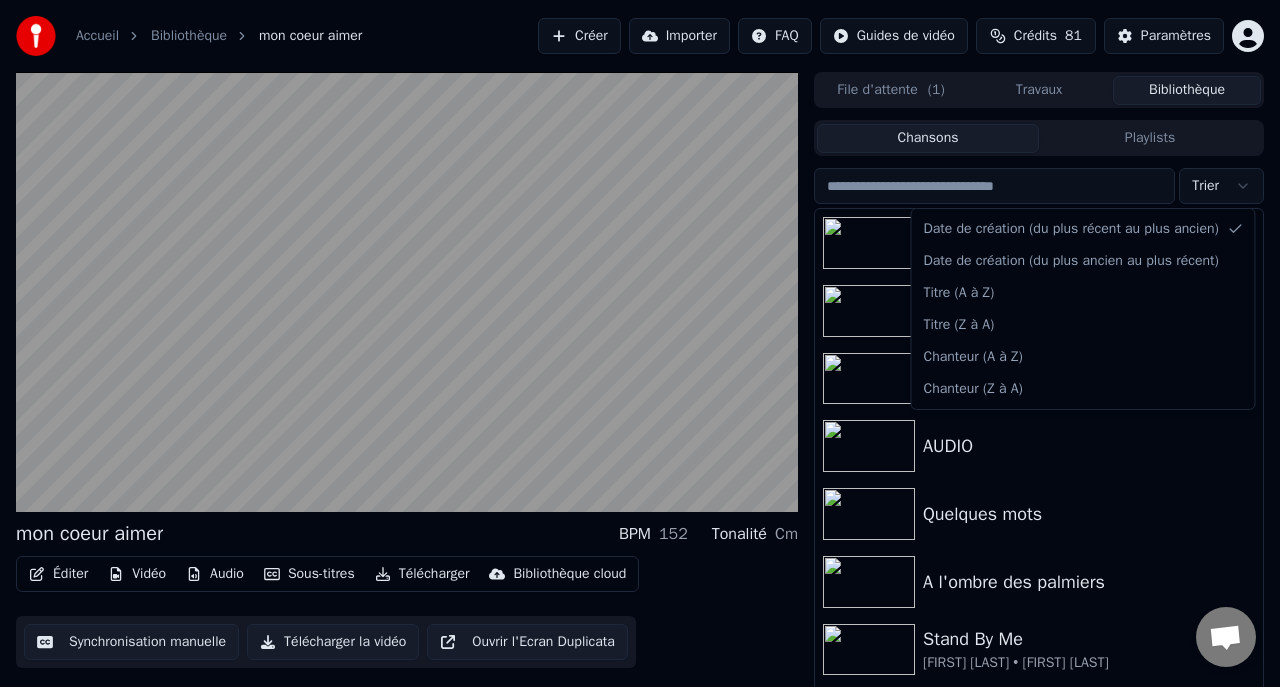 click on "Accueil Bibliothèque mon coeur aimer Créer Importer FAQ Guides de vidéo Crédits 81 Paramètres mon coeur aimer BPM 152 Tonalité Cm Éditer Vidéo Audio Sous-titres Télécharger Bibliothèque cloud Synchronisation manuelle Télécharger la vidéo Ouvrir l'Ecran Duplicata File d'attente ( 1 ) Travaux Bibliothèque Chansons Playlists Trier complice ephemere complice ephemere fanie AUDIO Quelques mots A l'ombre des palmiers Stand By Me Stephen Wilson Jr. • Ben E. King mixed Danyèl Waro Du ferme mon coeur aimer Paradis Blanc Michel Berger Messages Adam de Youka Desktop Autres canaux Continuer par Email Réseau hors-ligne. Reconnexion... Aucun message ne peut être échangé pour le moment. Youka Desktop Bonjour ! Comment puis-je vous aider ?  Lundi, 4 Août cree un duo 04/08/2025 Mardi, 5 Août Adam Vous pouvez utiliser l'éditeur de duo sous le menu d'édition, 05/08/2025 Envoyer un fichier Insérer un emoji Envoyer un fichier Message audio We run on Crisp Titre (A à Z) Titre (Z à A) Chanteur (A à Z)" at bounding box center (640, 343) 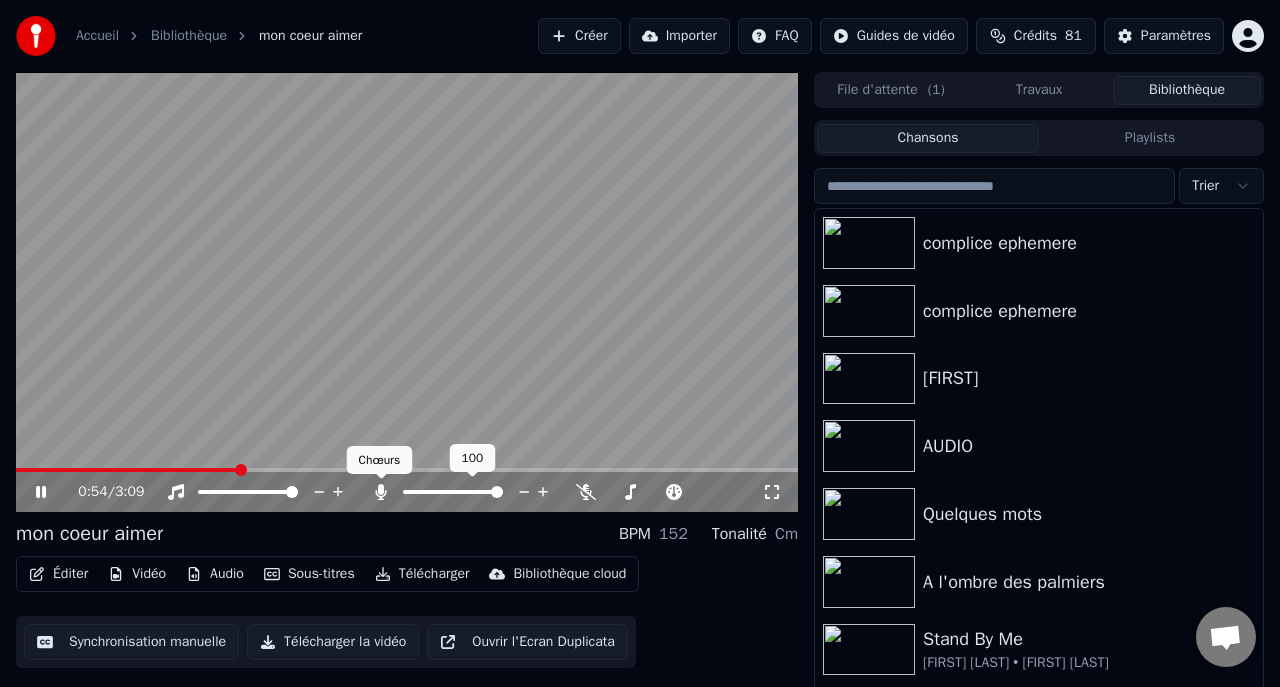 click 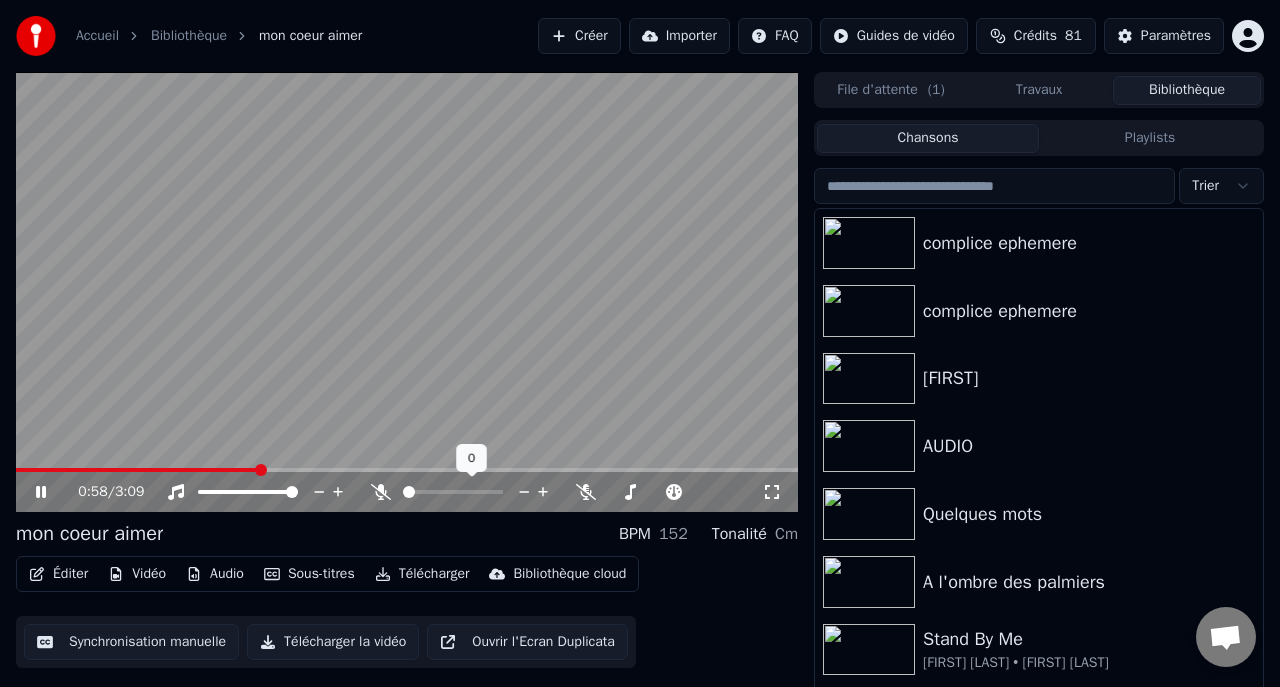 click 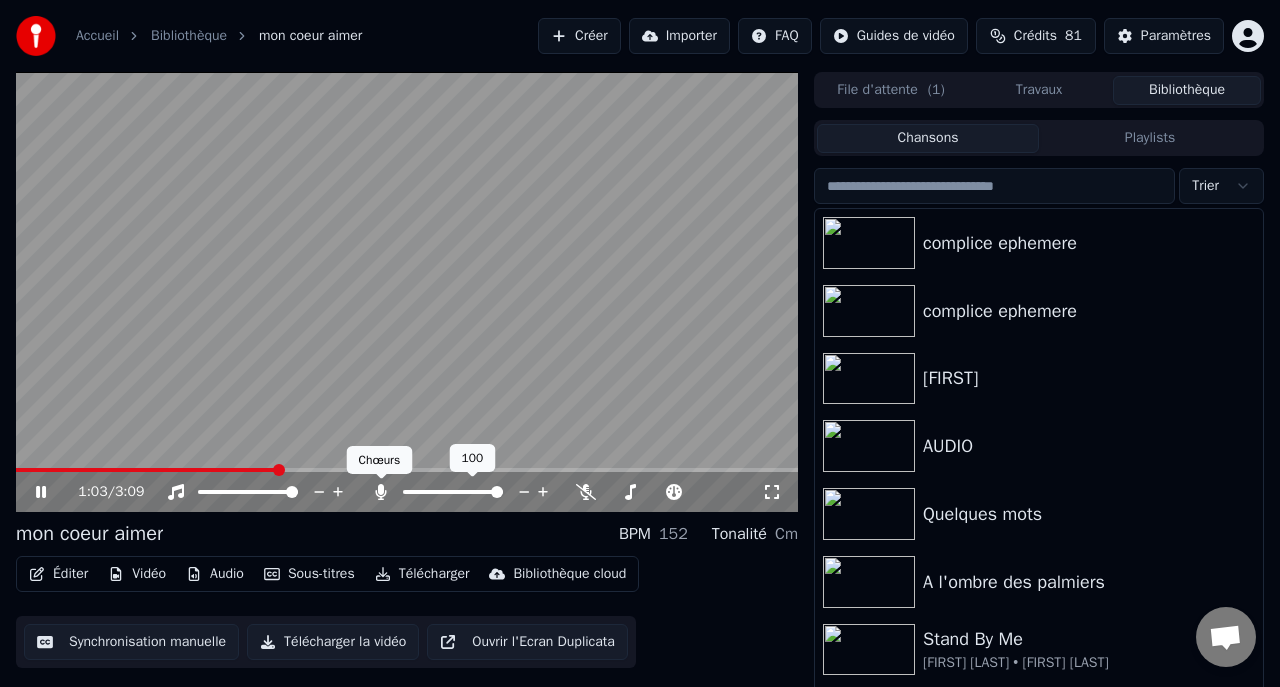 click 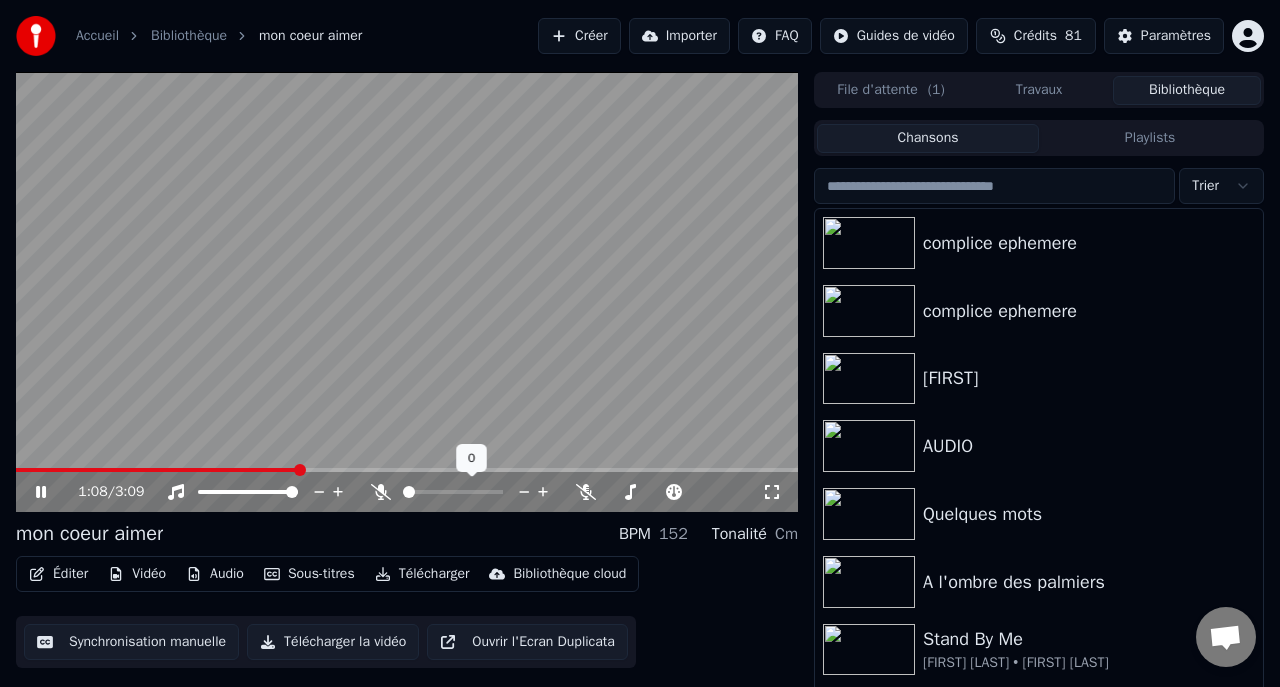 click 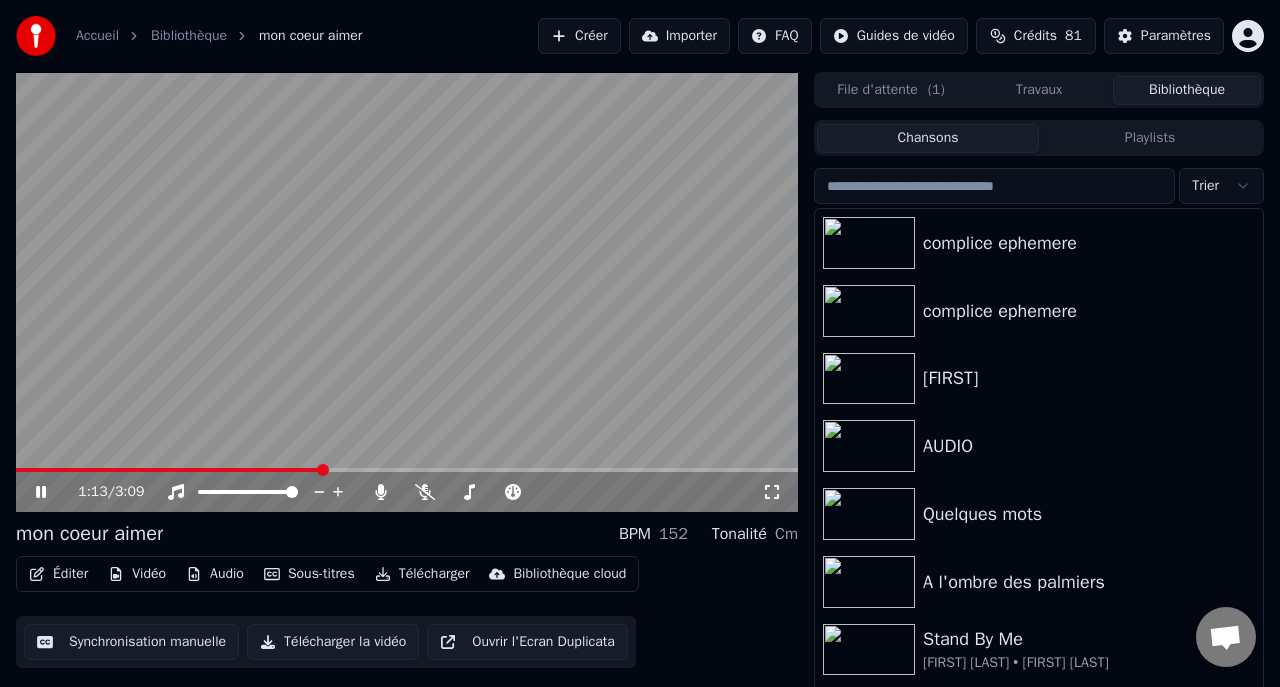 click at bounding box center (407, 470) 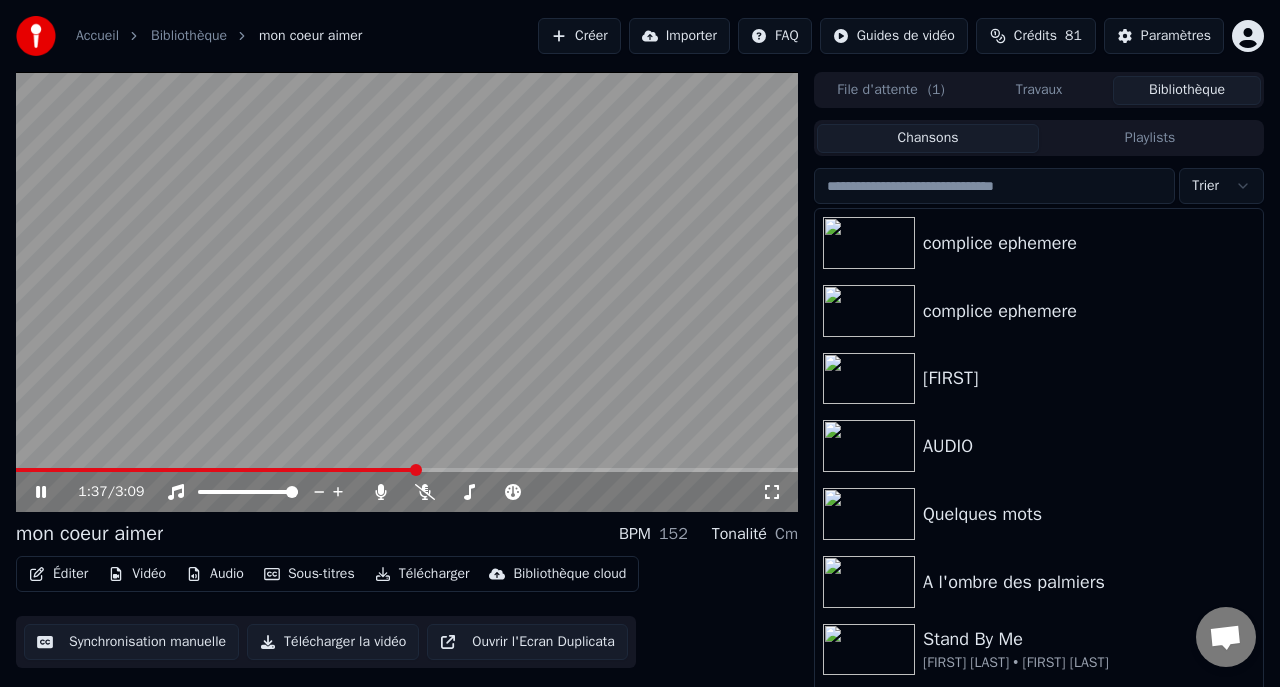 click on "1:37  /  3:09" at bounding box center (407, 492) 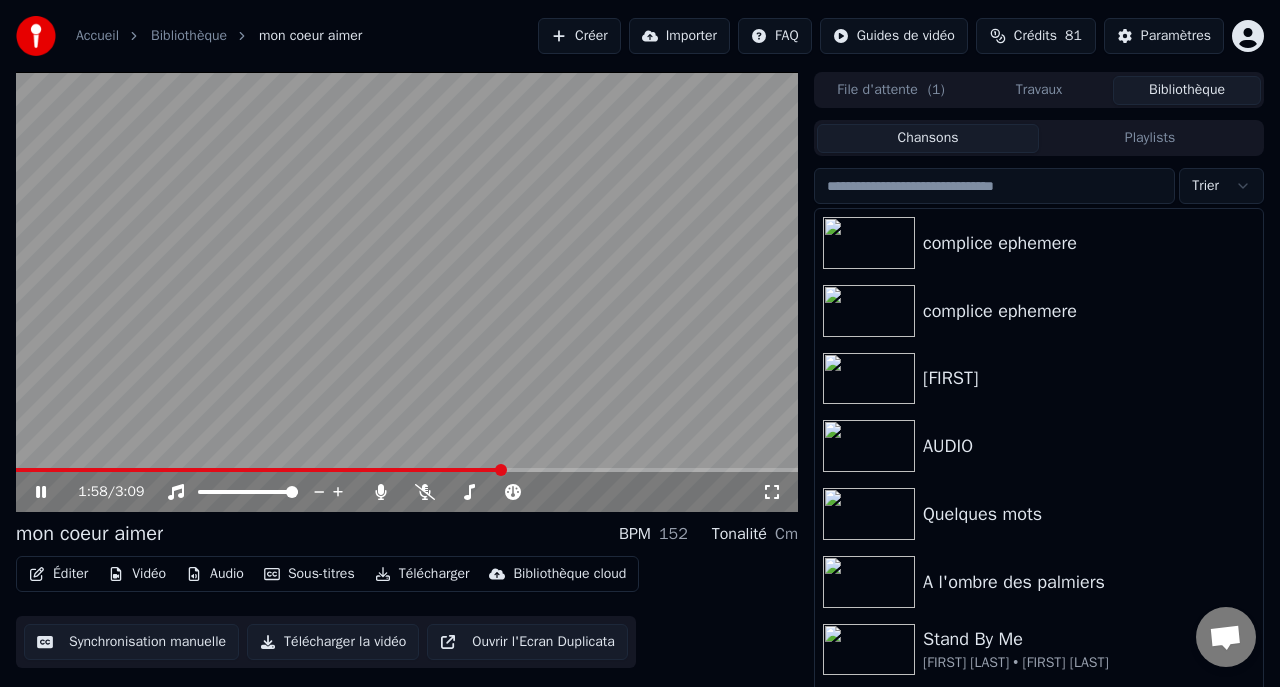 click at bounding box center [407, 470] 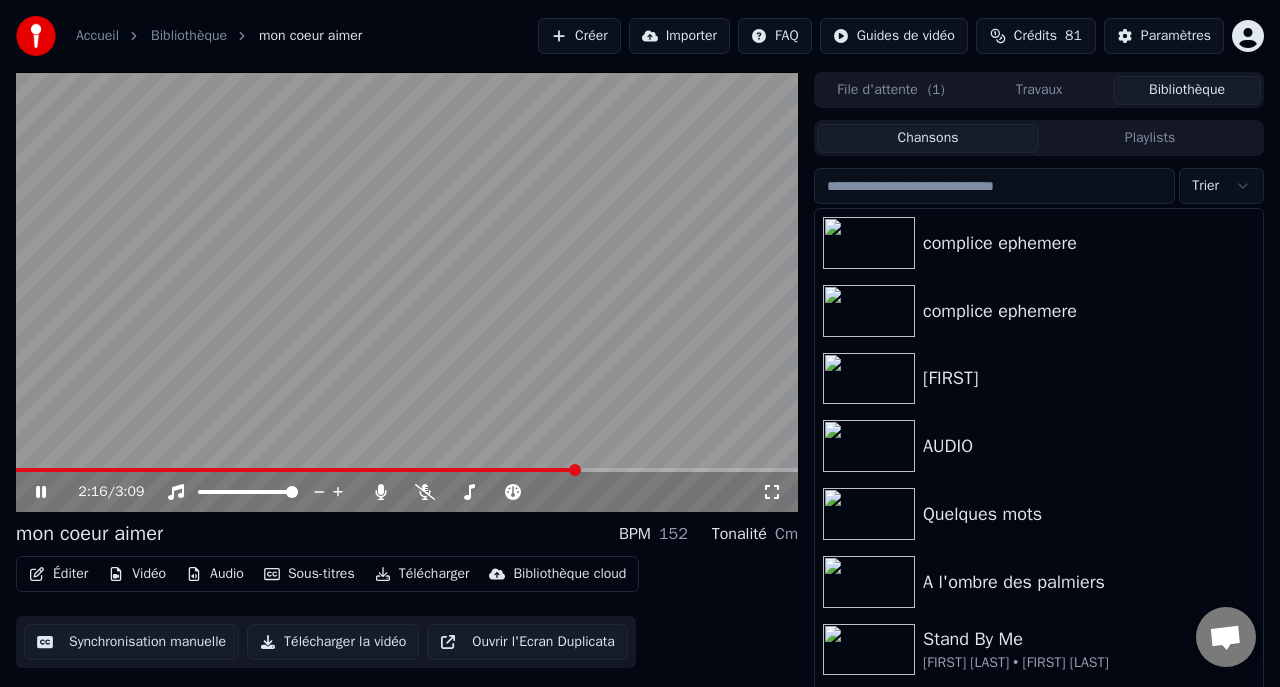 click at bounding box center (407, 470) 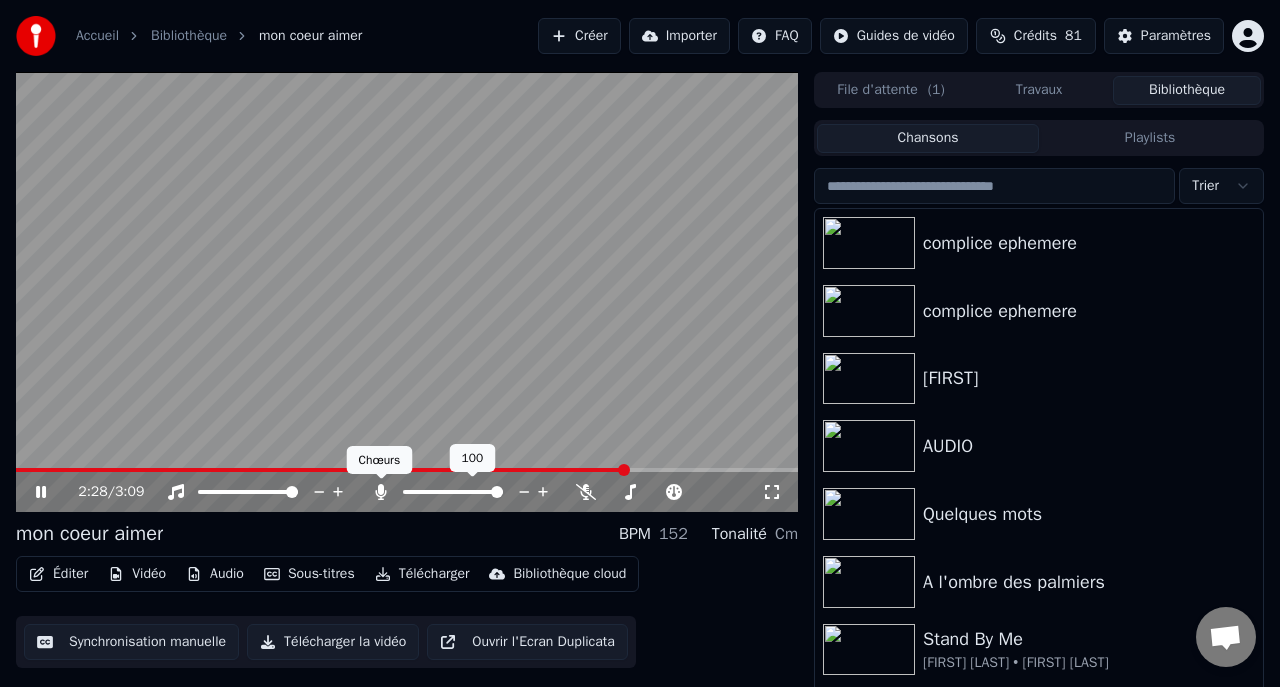 click 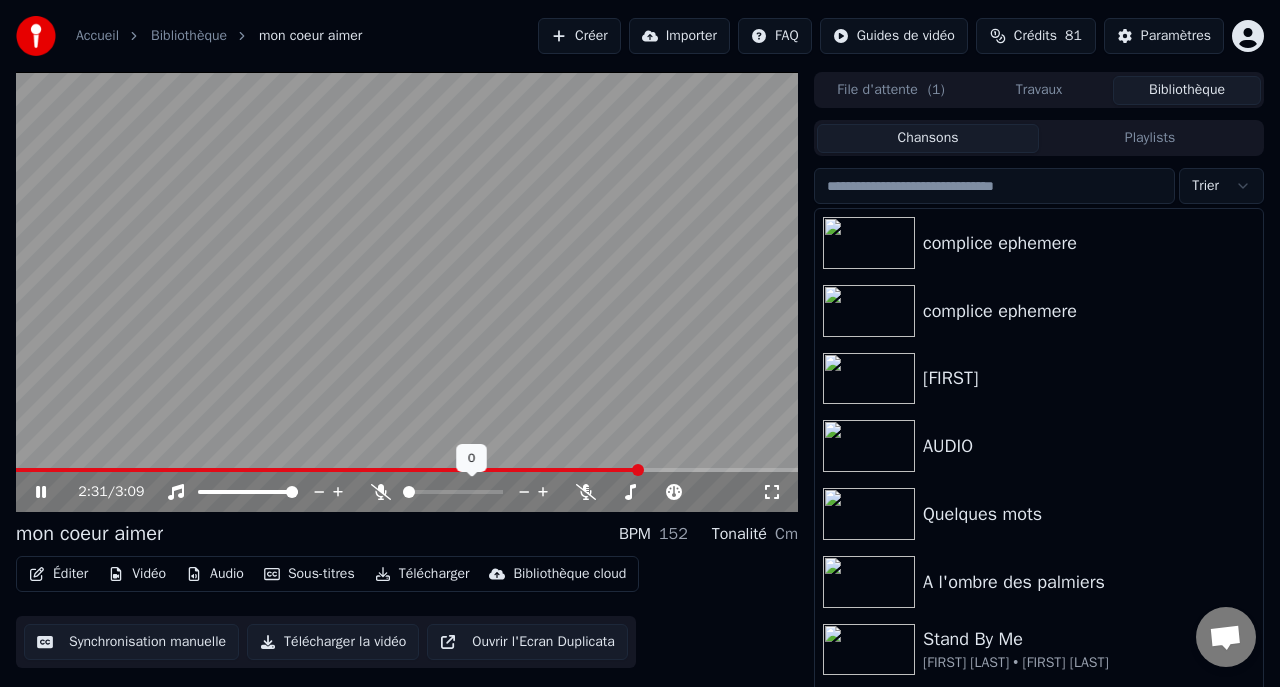 click 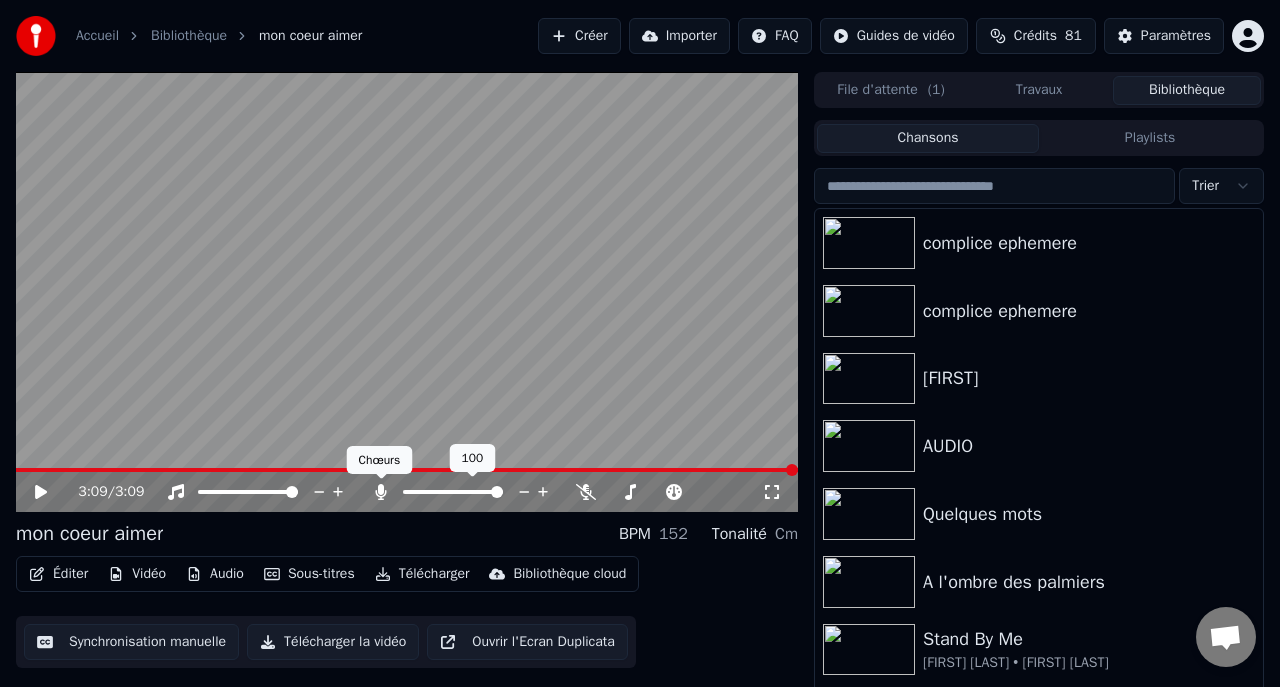 click 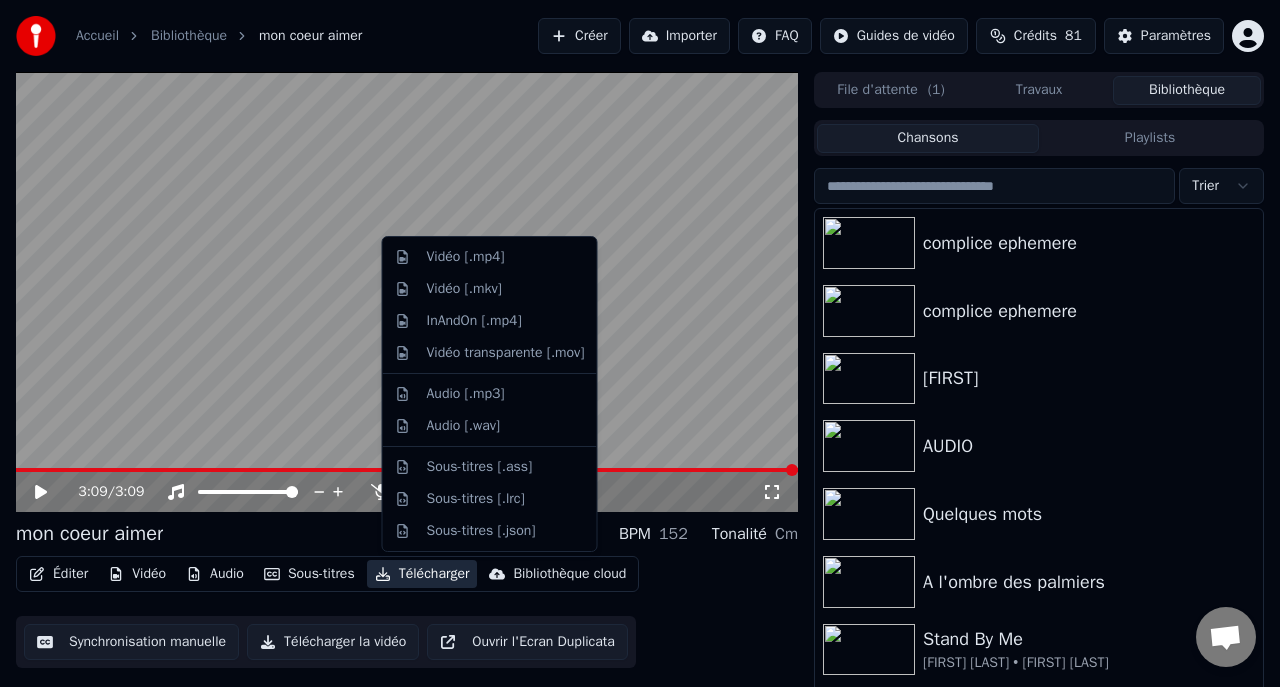 click on "Télécharger" at bounding box center (422, 574) 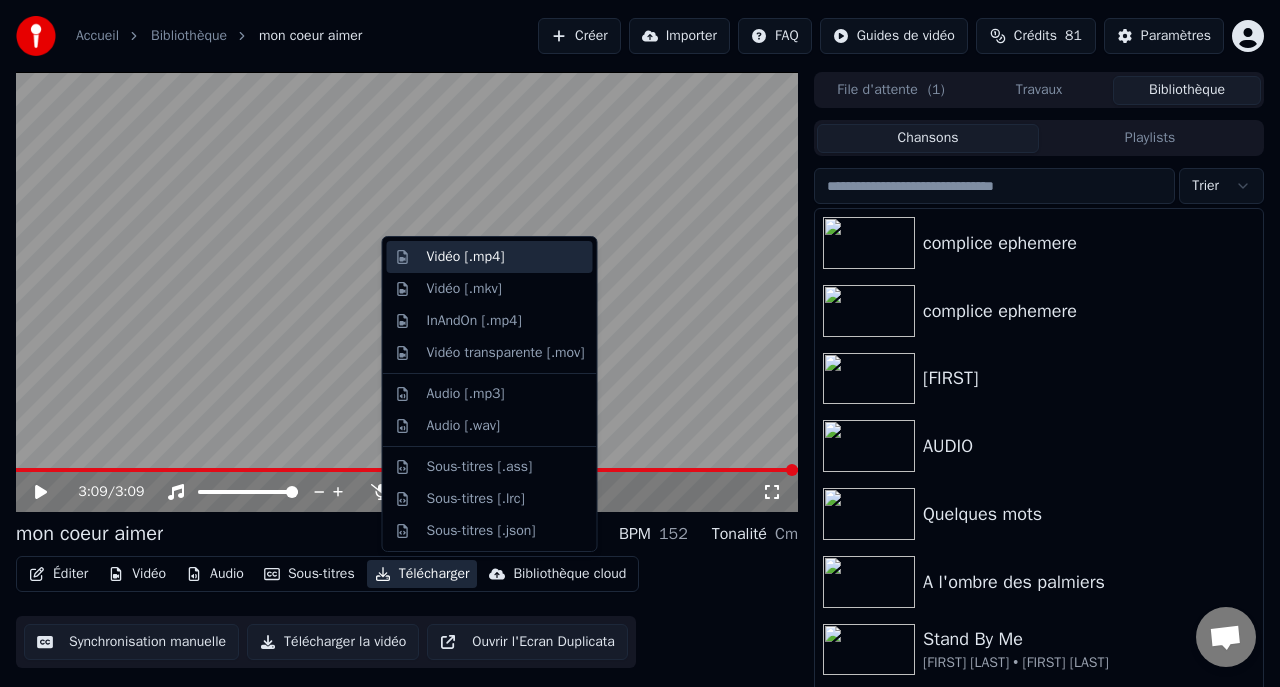 click on "Vidéo [.mp4]" at bounding box center (466, 257) 